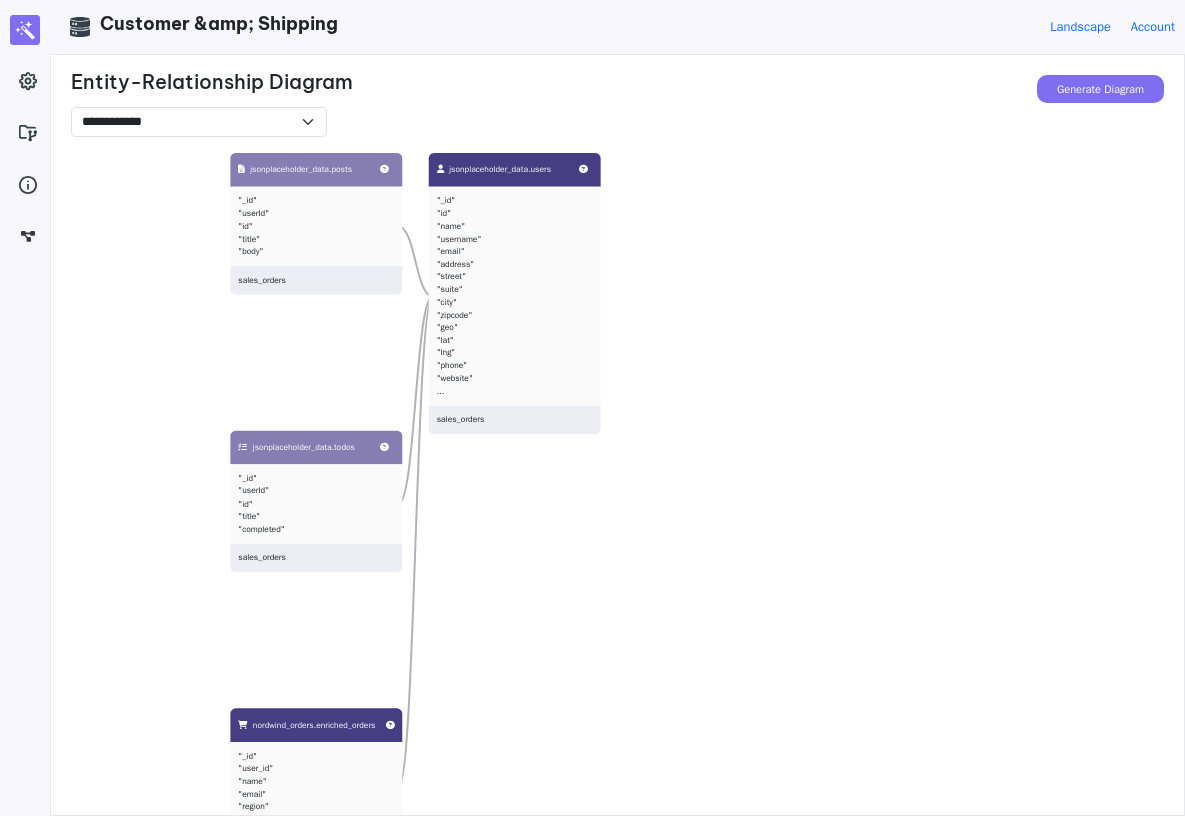 scroll, scrollTop: 0, scrollLeft: 0, axis: both 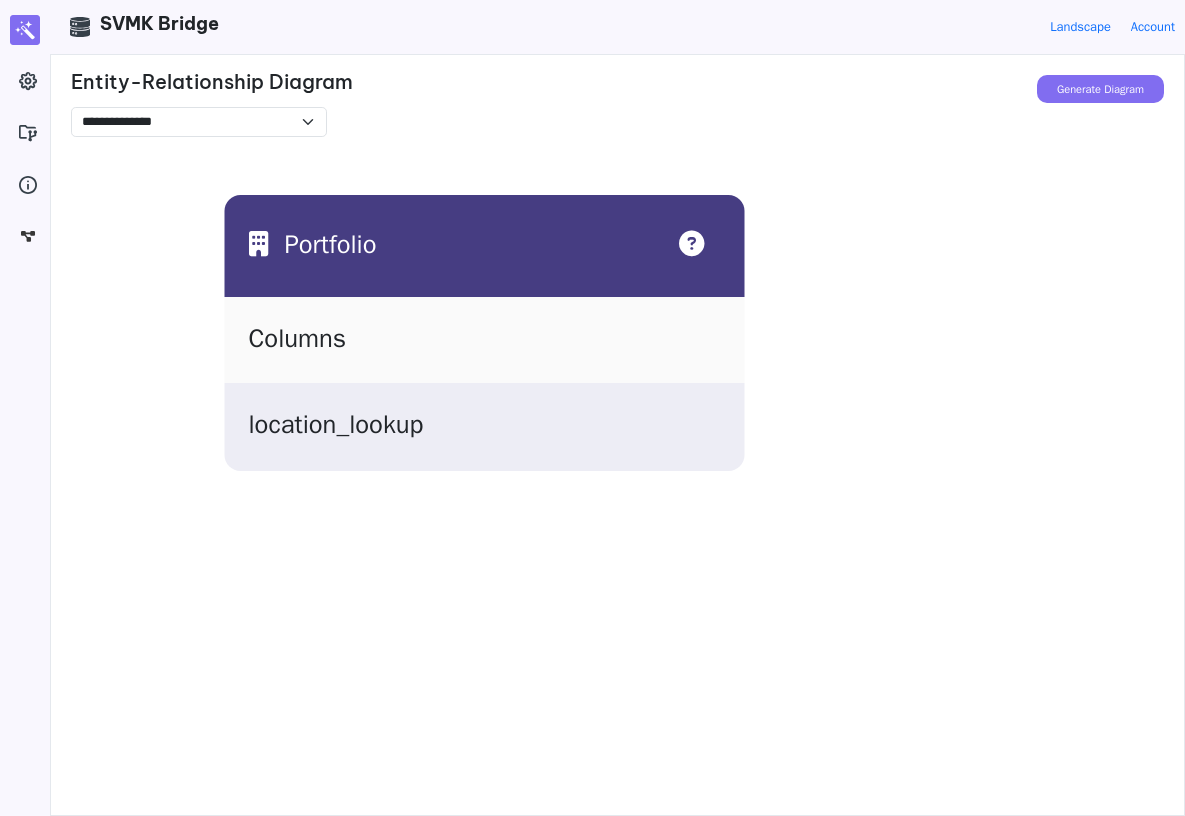 select on "**********" 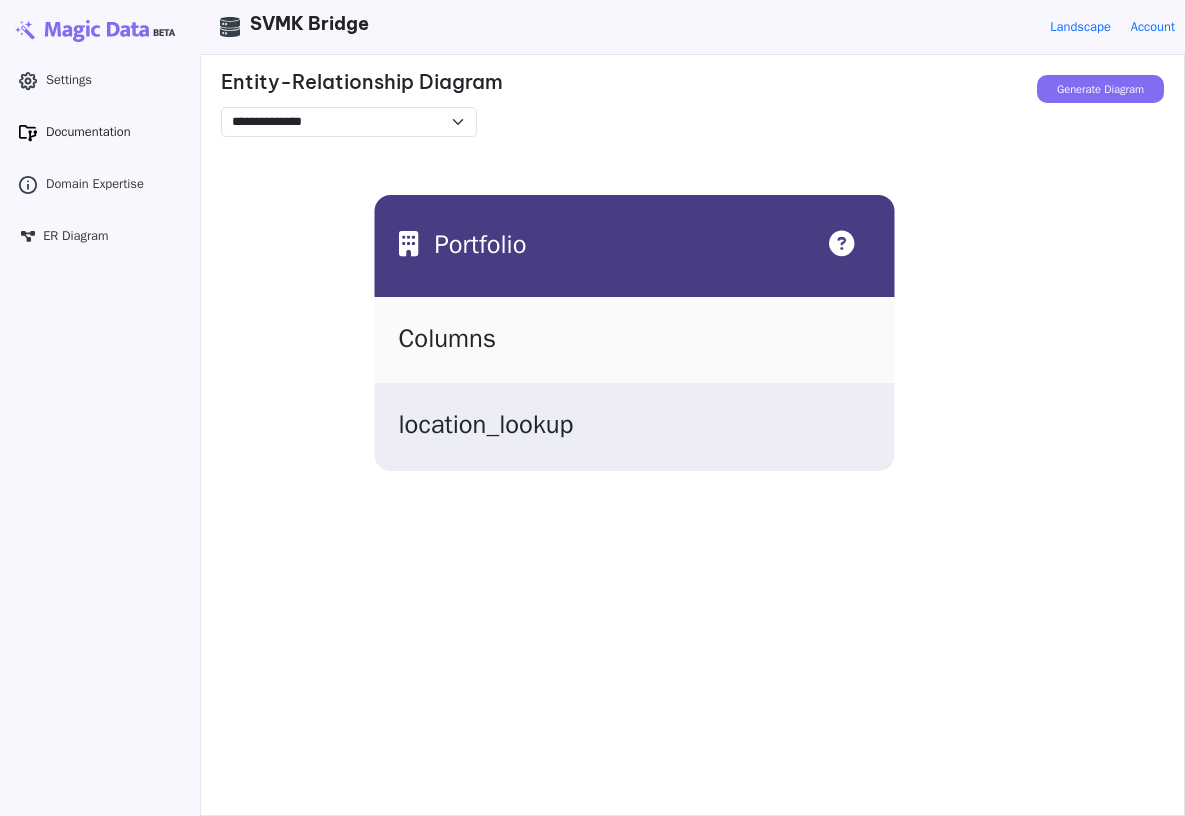 click on "Documentation" at bounding box center (88, 132) 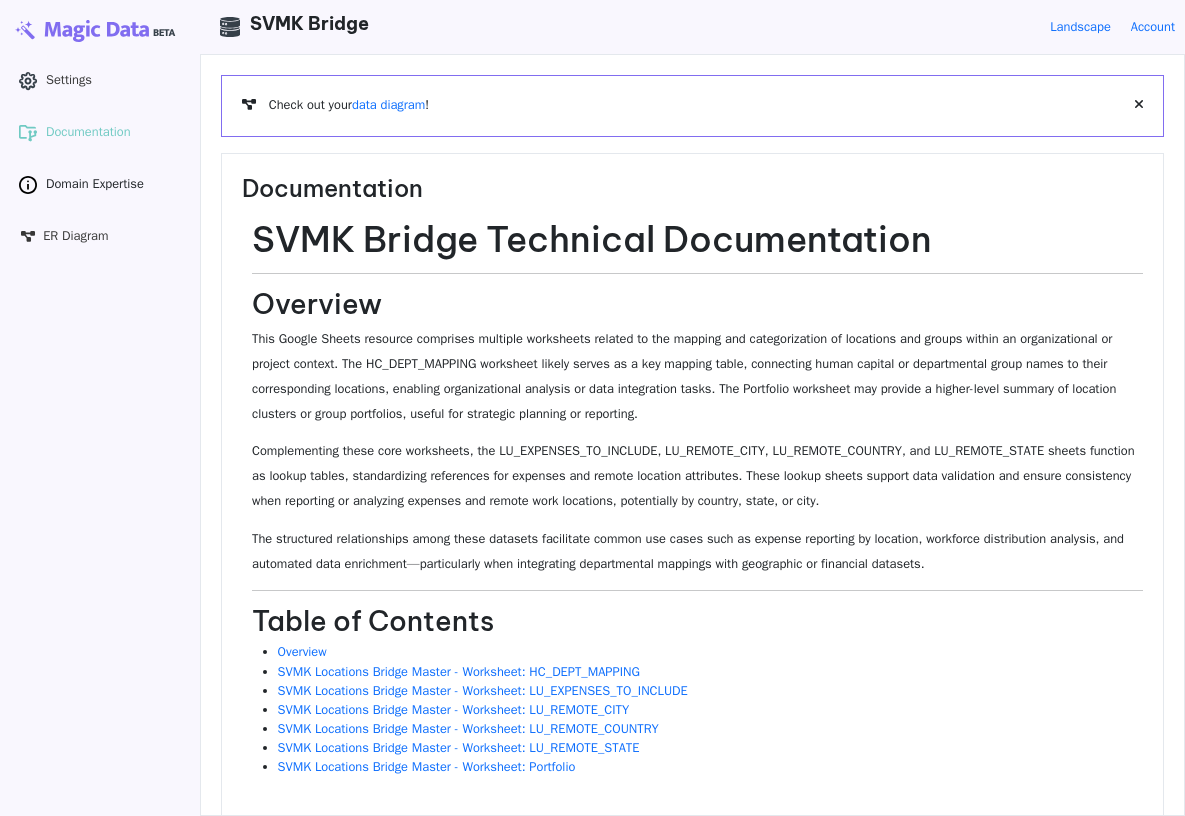 click on "Domain Expertise" at bounding box center (95, 184) 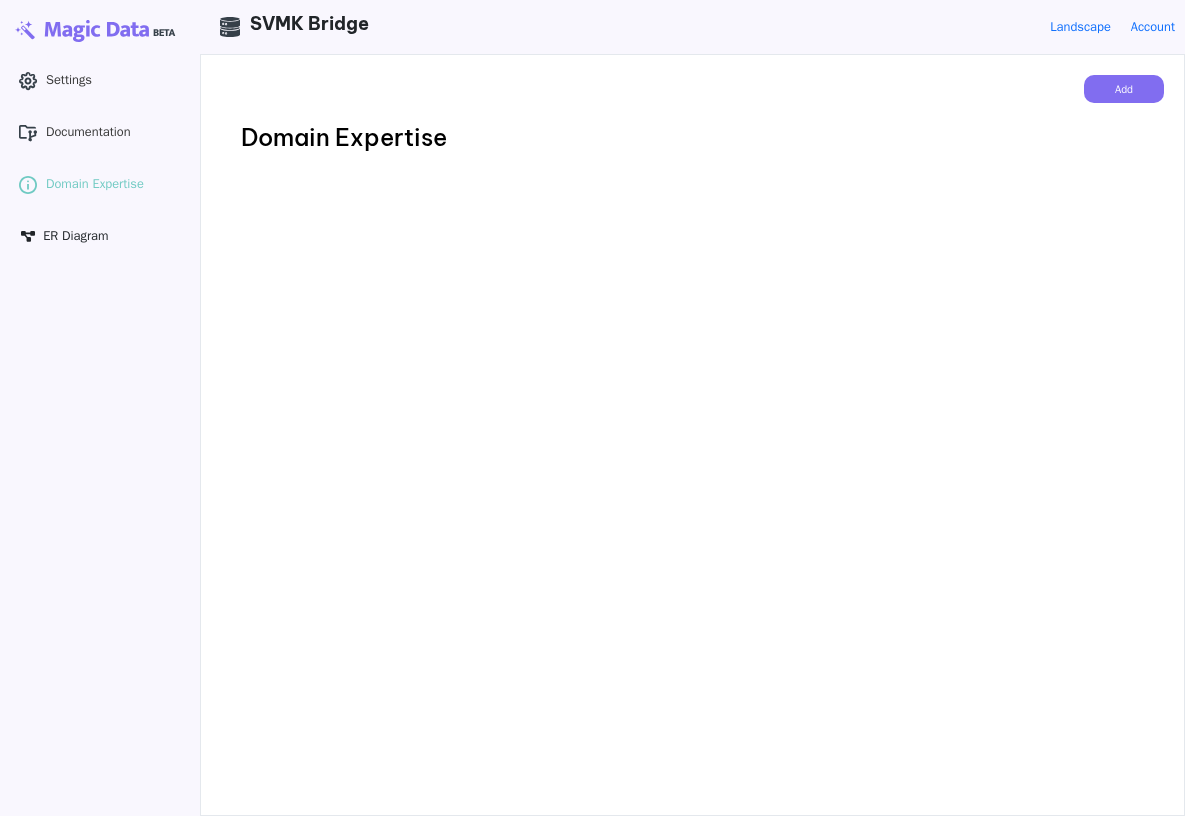 click on "ER Diagram" at bounding box center (75, 236) 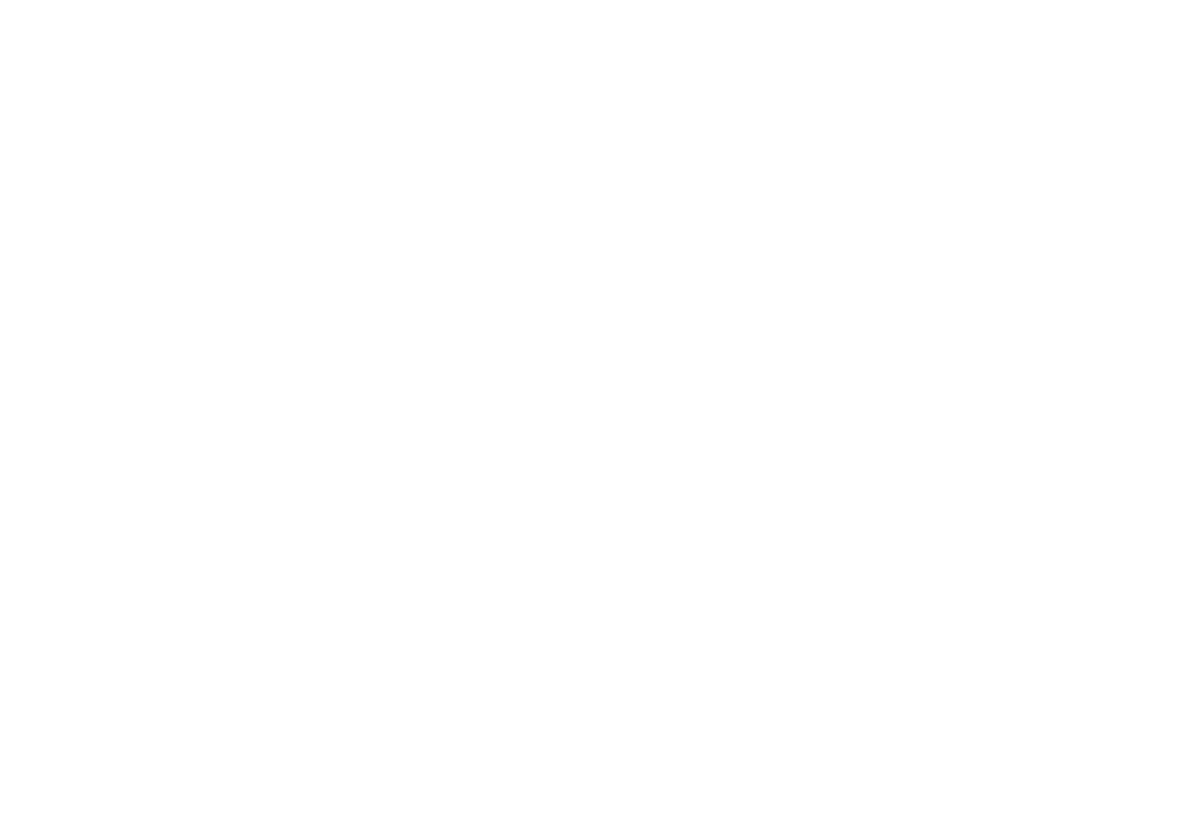 scroll, scrollTop: 0, scrollLeft: 0, axis: both 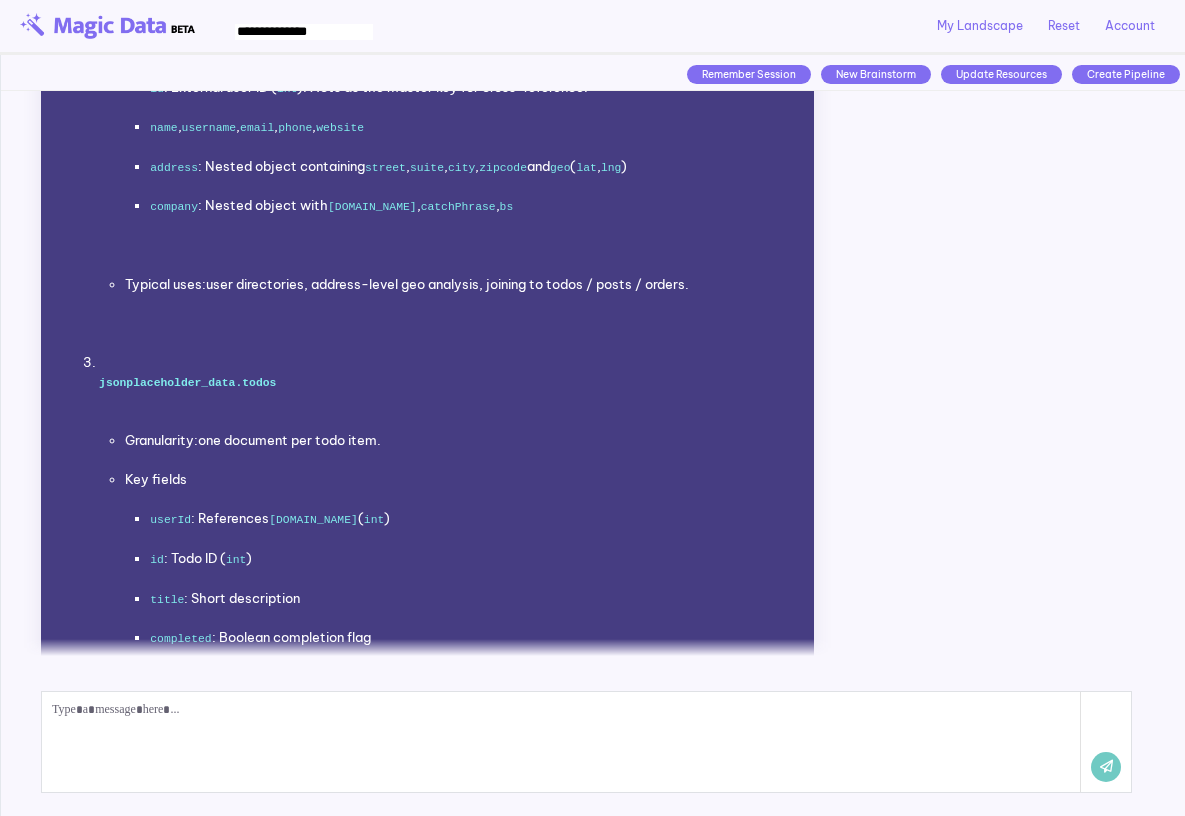 click on "Remember Session" at bounding box center [749, 74] 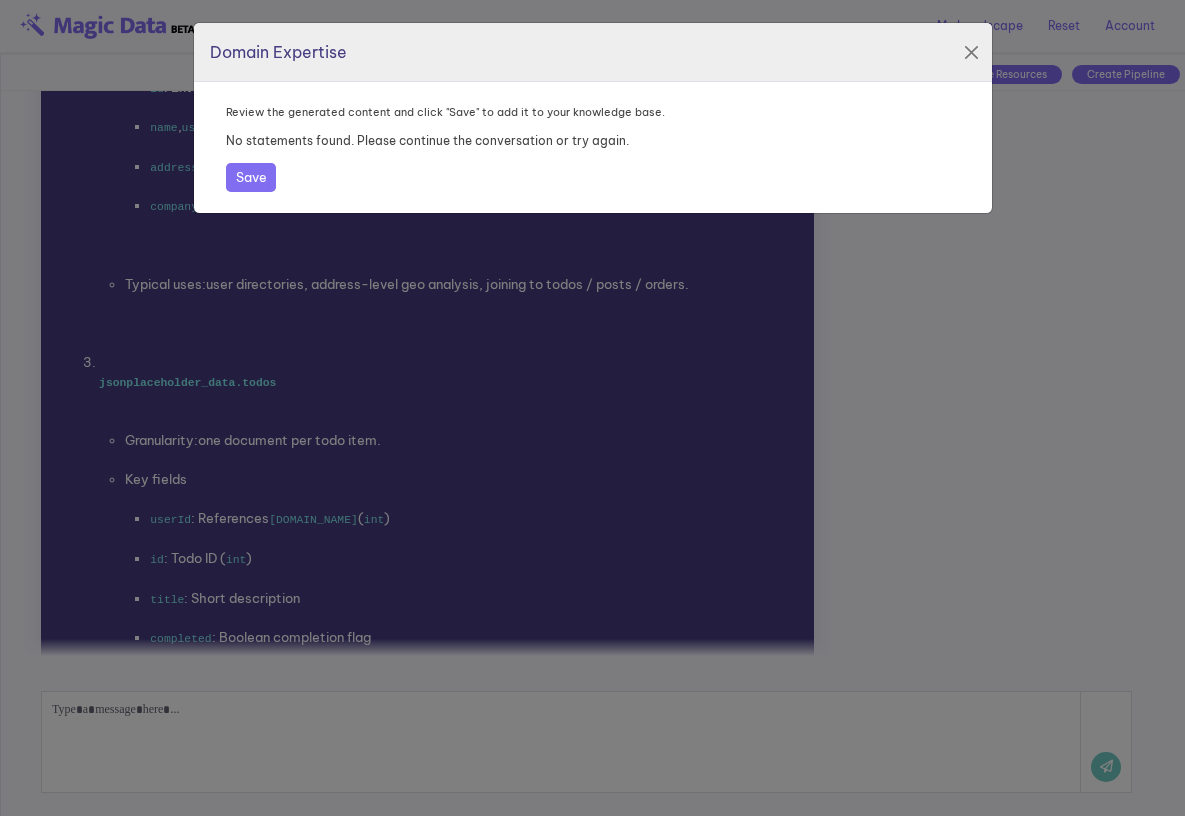 click on "No statements found. Please continue the conversation or try again." at bounding box center (592, 141) 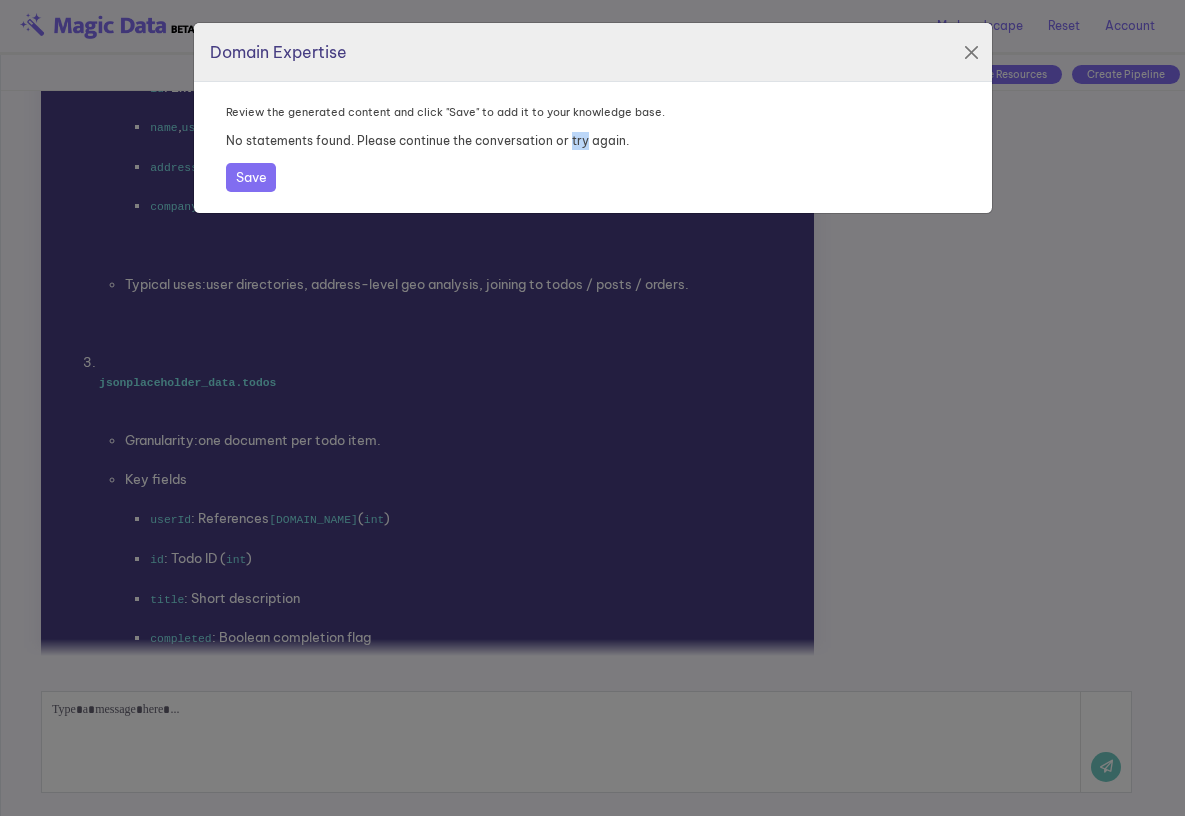 click on "No statements found. Please continue the conversation or try again." at bounding box center (592, 141) 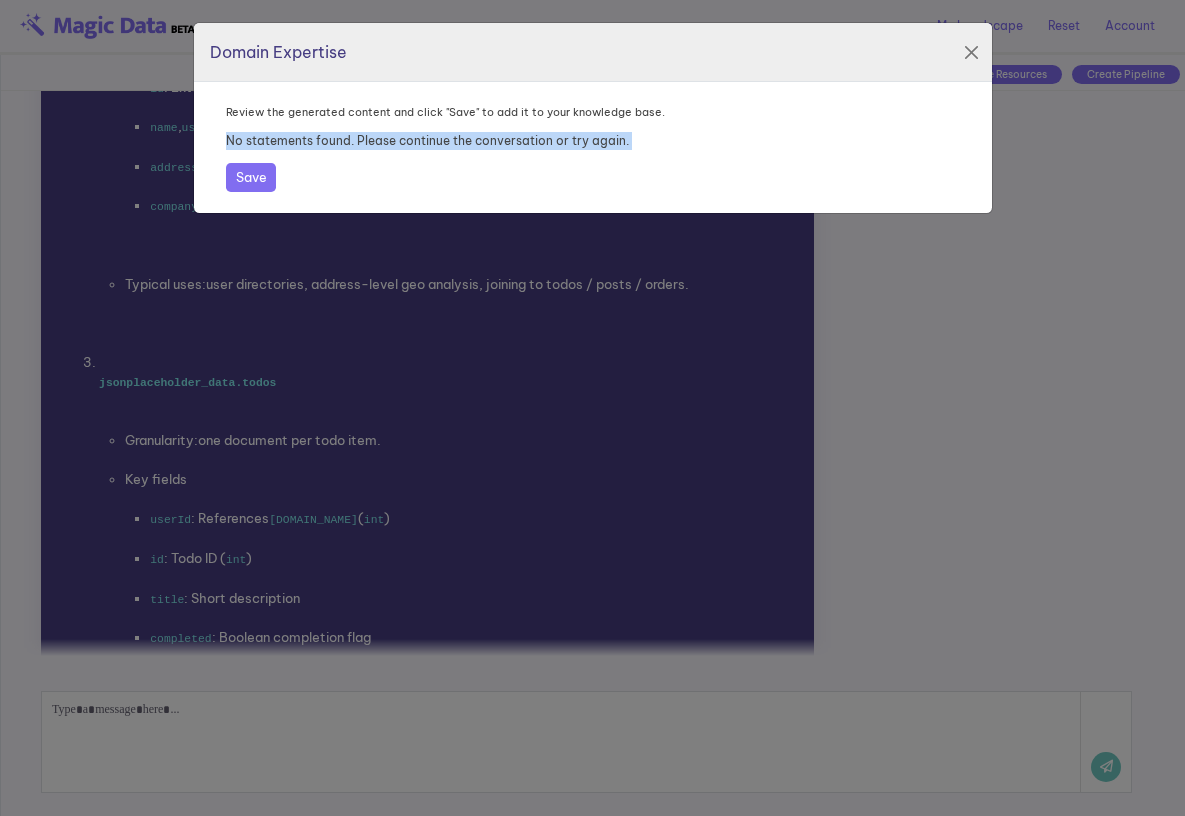 click on "No statements found. Please continue the conversation or try again." at bounding box center [592, 141] 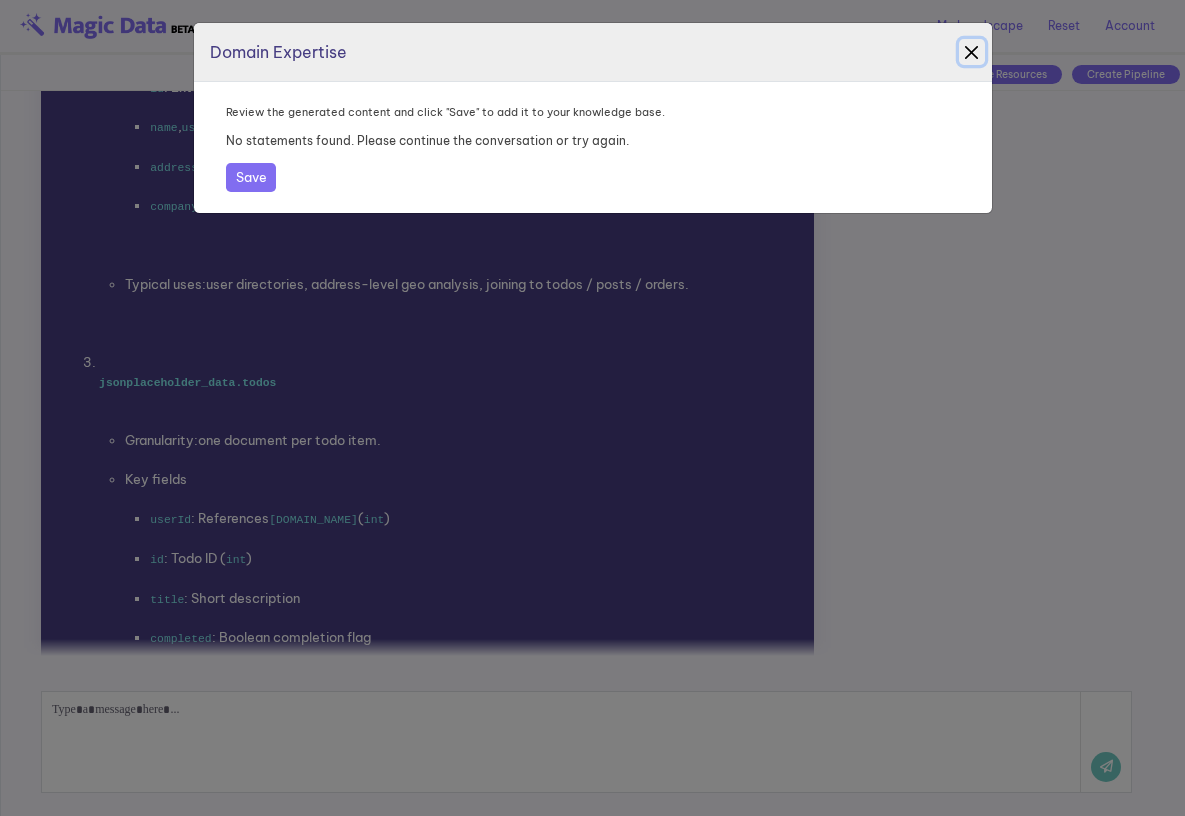click at bounding box center [972, 52] 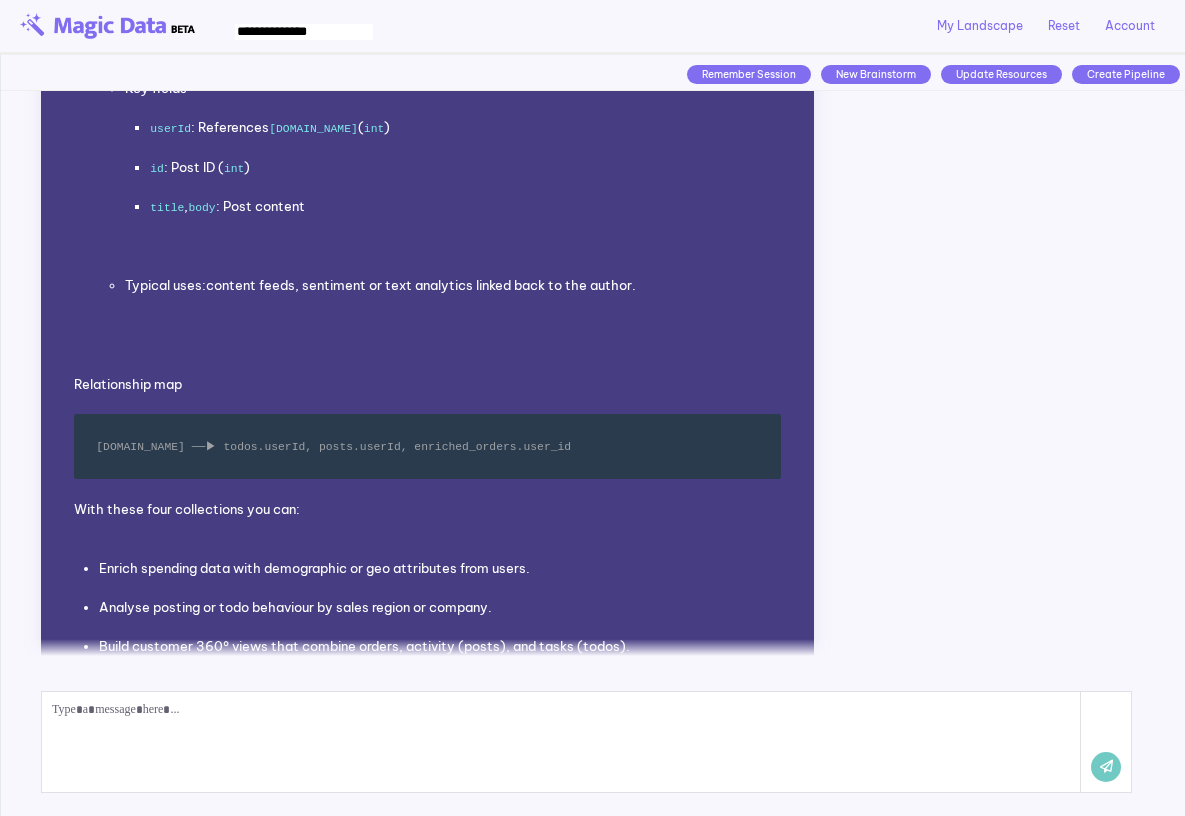 scroll, scrollTop: 2198, scrollLeft: 0, axis: vertical 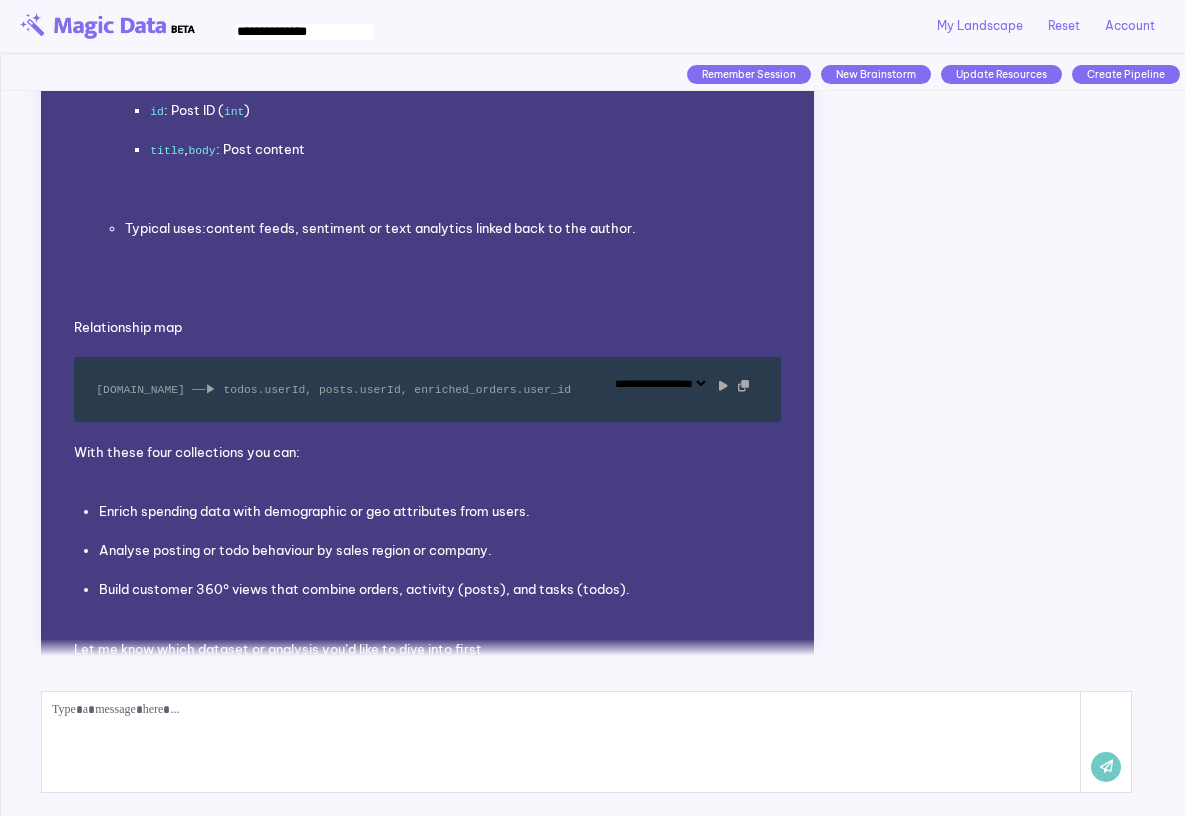 click on "**********" at bounding box center (428, 390) 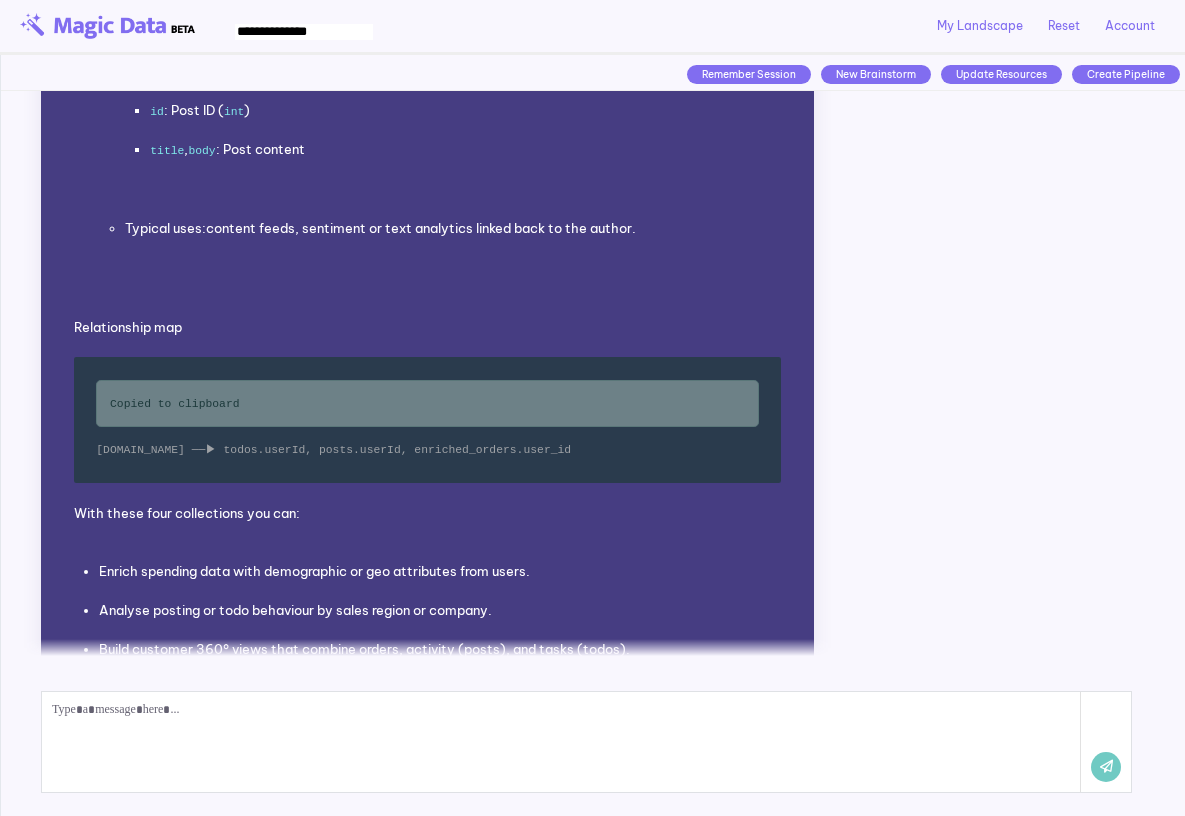 click at bounding box center (561, 742) 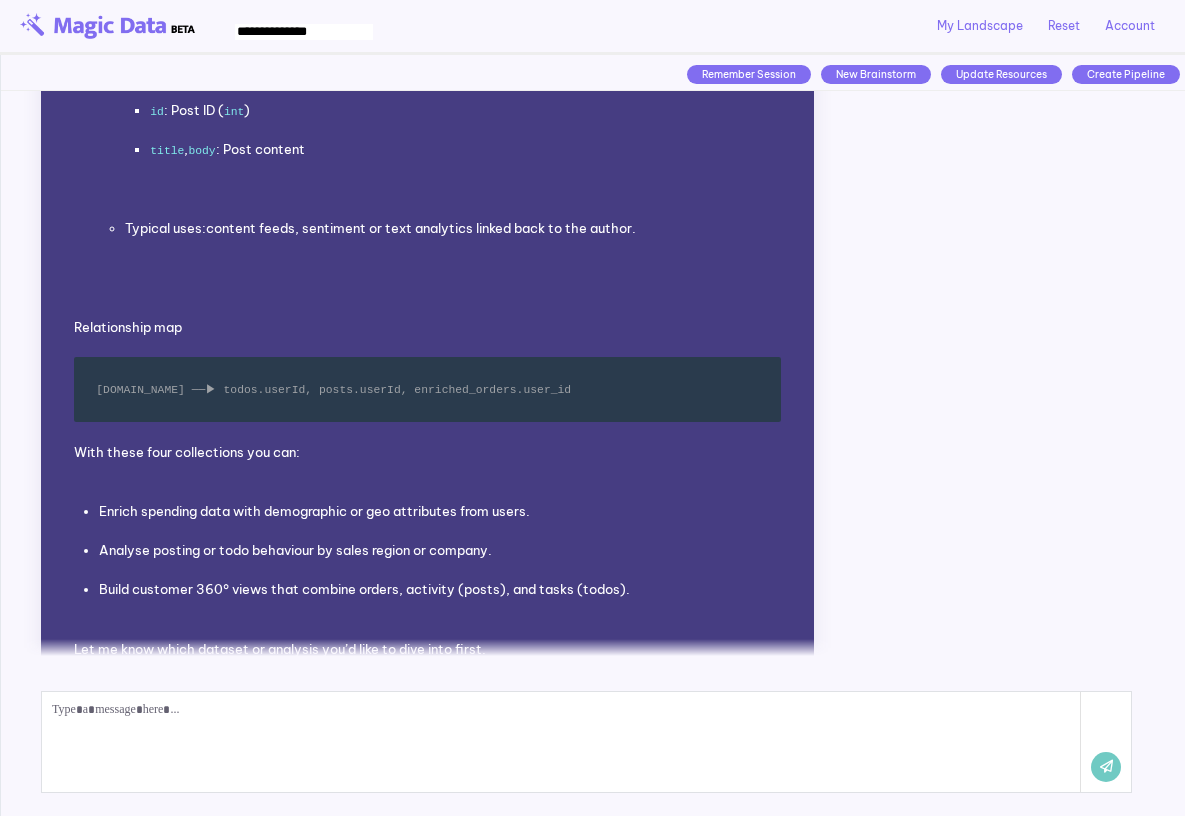 paste 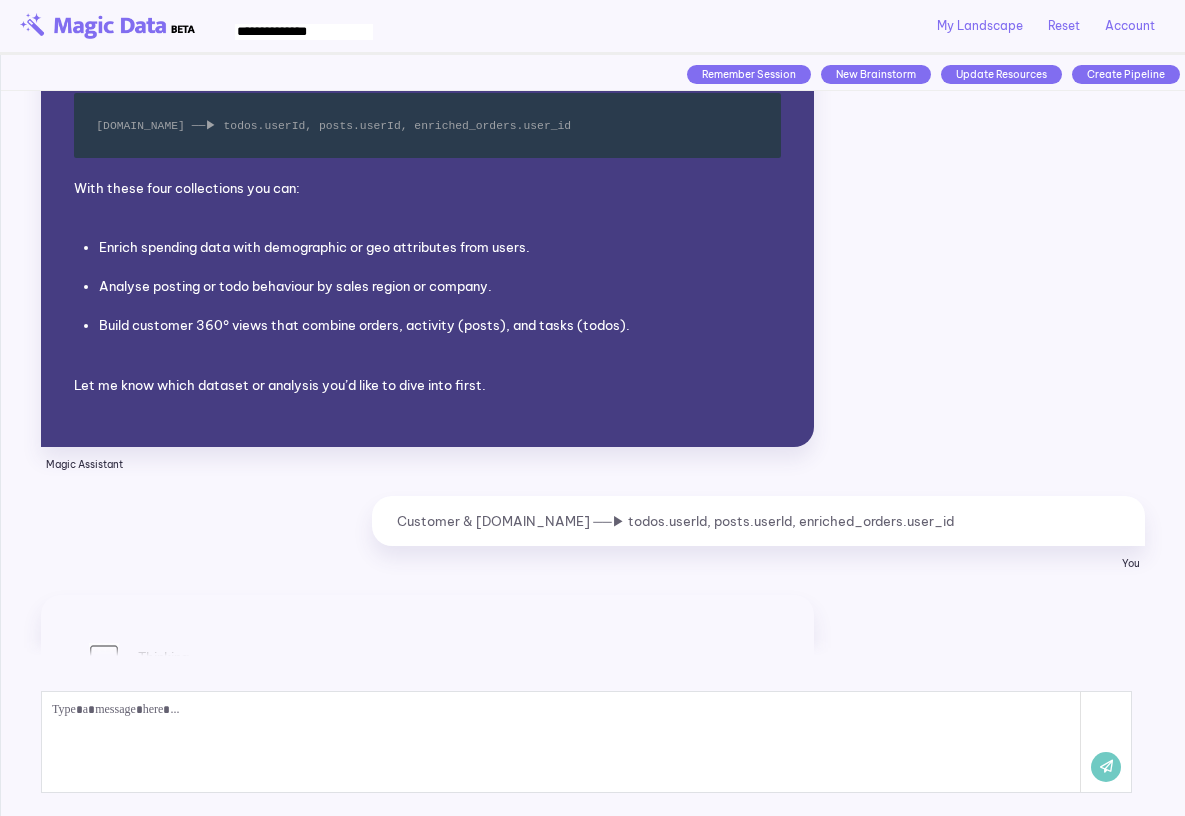scroll, scrollTop: 2555, scrollLeft: 0, axis: vertical 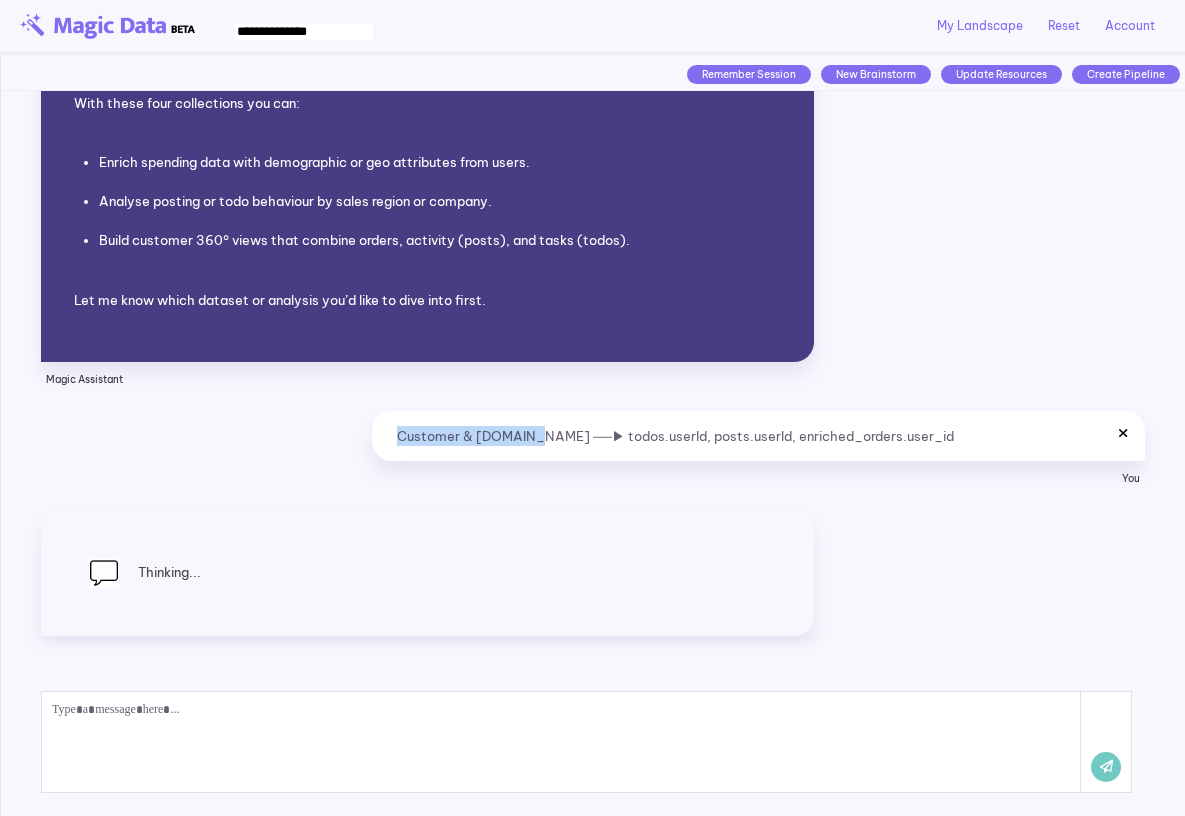 drag, startPoint x: 531, startPoint y: 417, endPoint x: 386, endPoint y: 409, distance: 145.22052 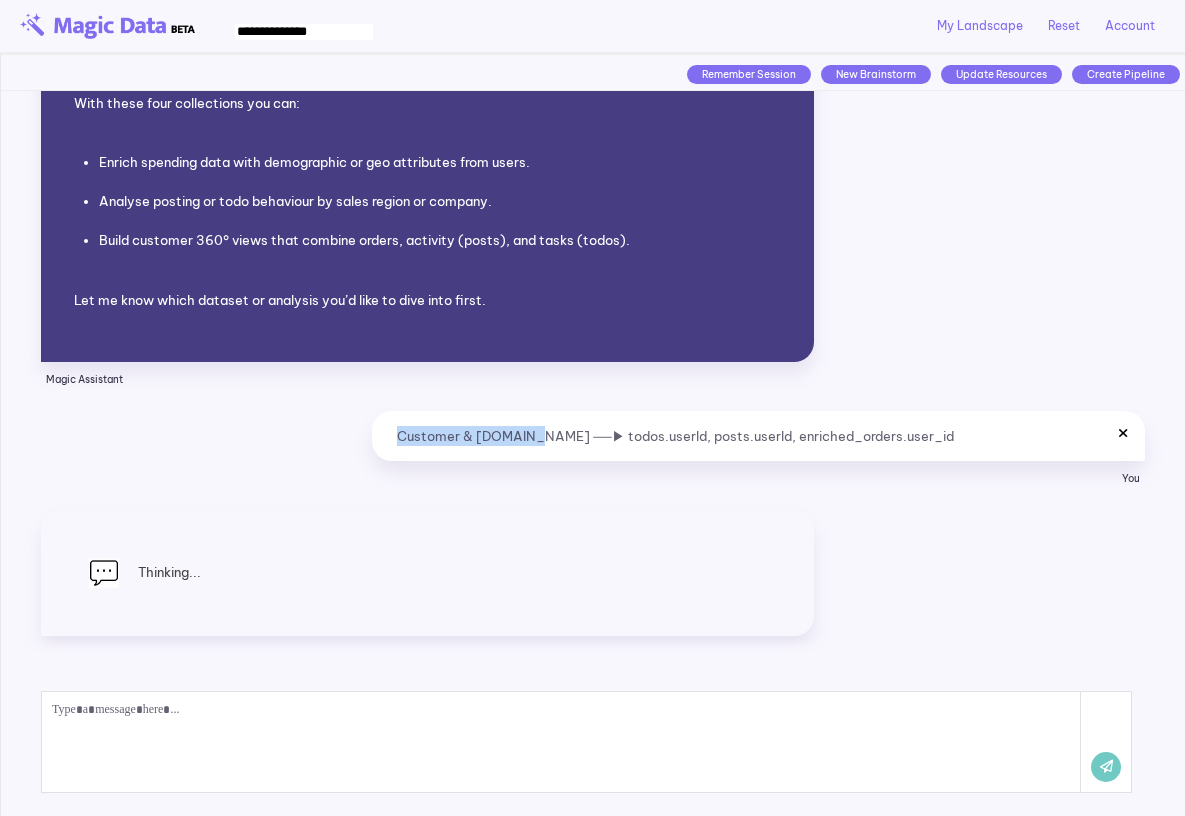 click on "Customer & Shippingusers.id ──▶ todos.userId, posts.userId, enriched_orders.user_id" at bounding box center (758, 436) 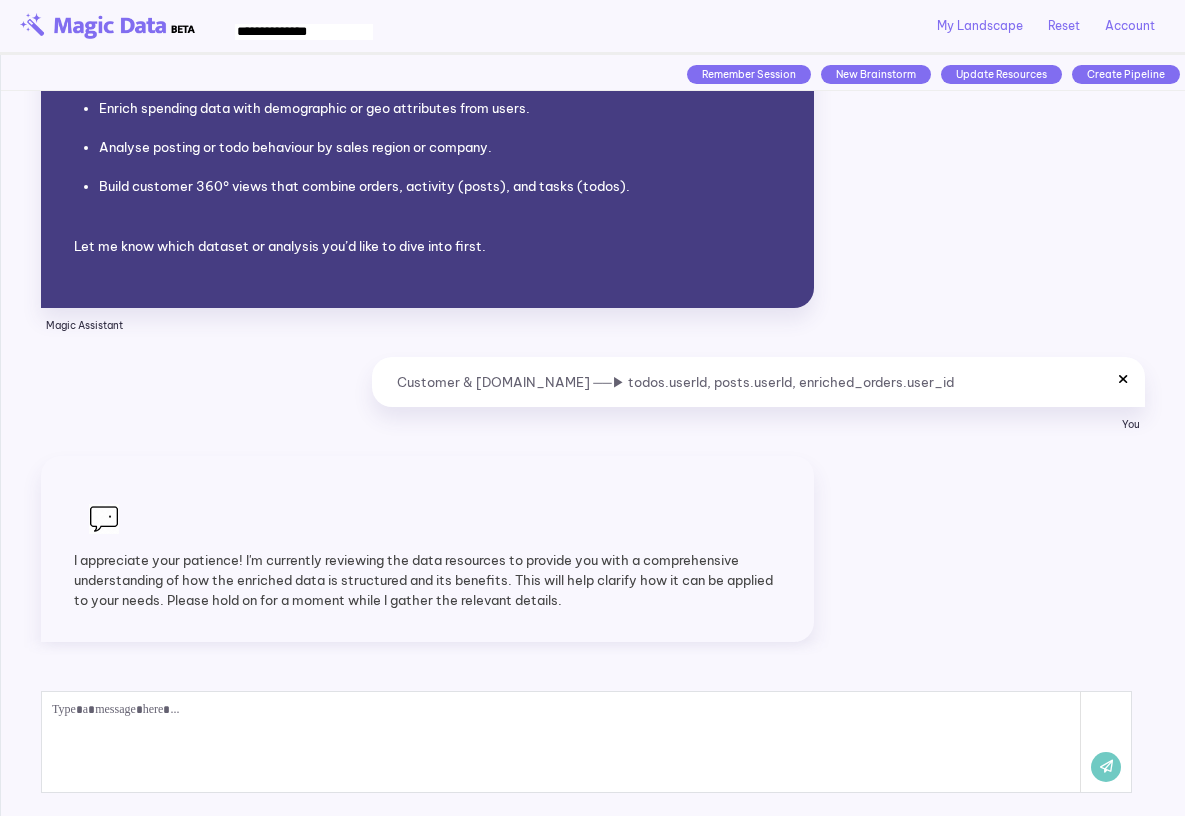 scroll, scrollTop: 2615, scrollLeft: 0, axis: vertical 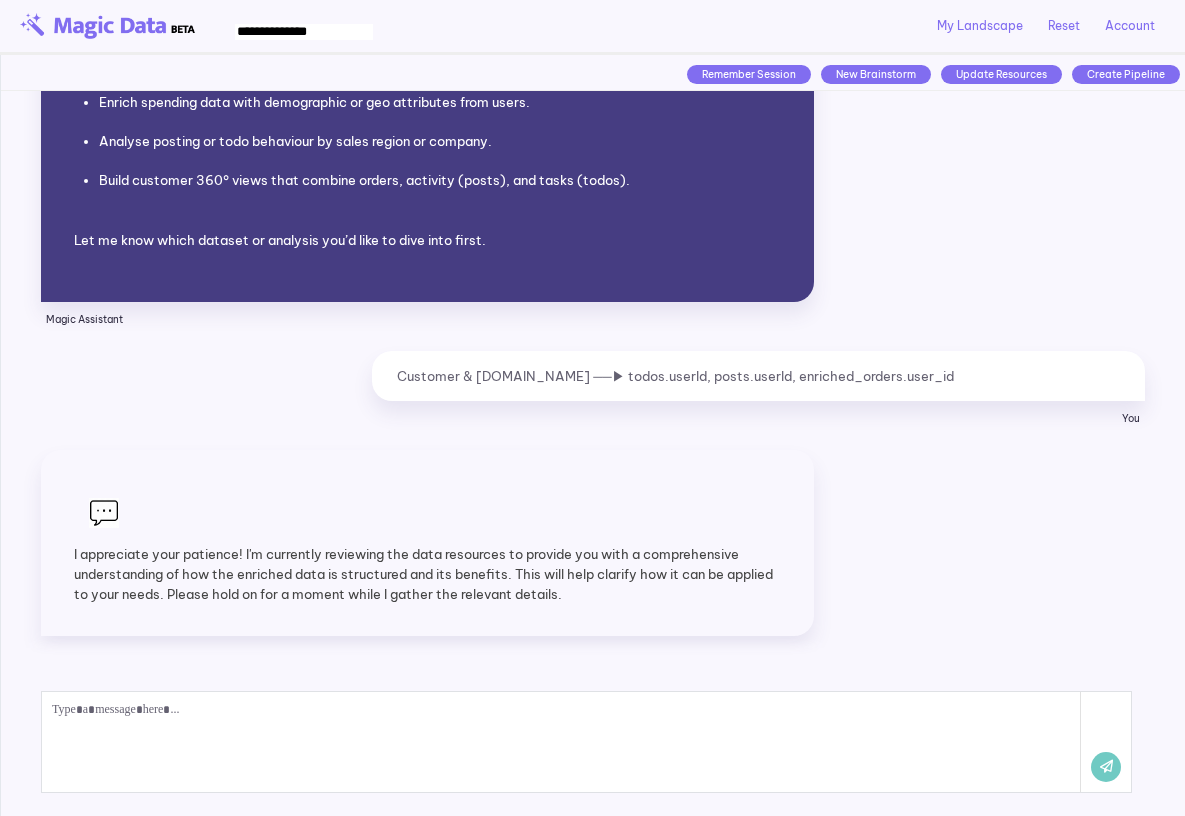 click on "Forget Session
Remember Session
New Brainstorm
Update Resources
Create Pipeline" at bounding box center (593, 72) 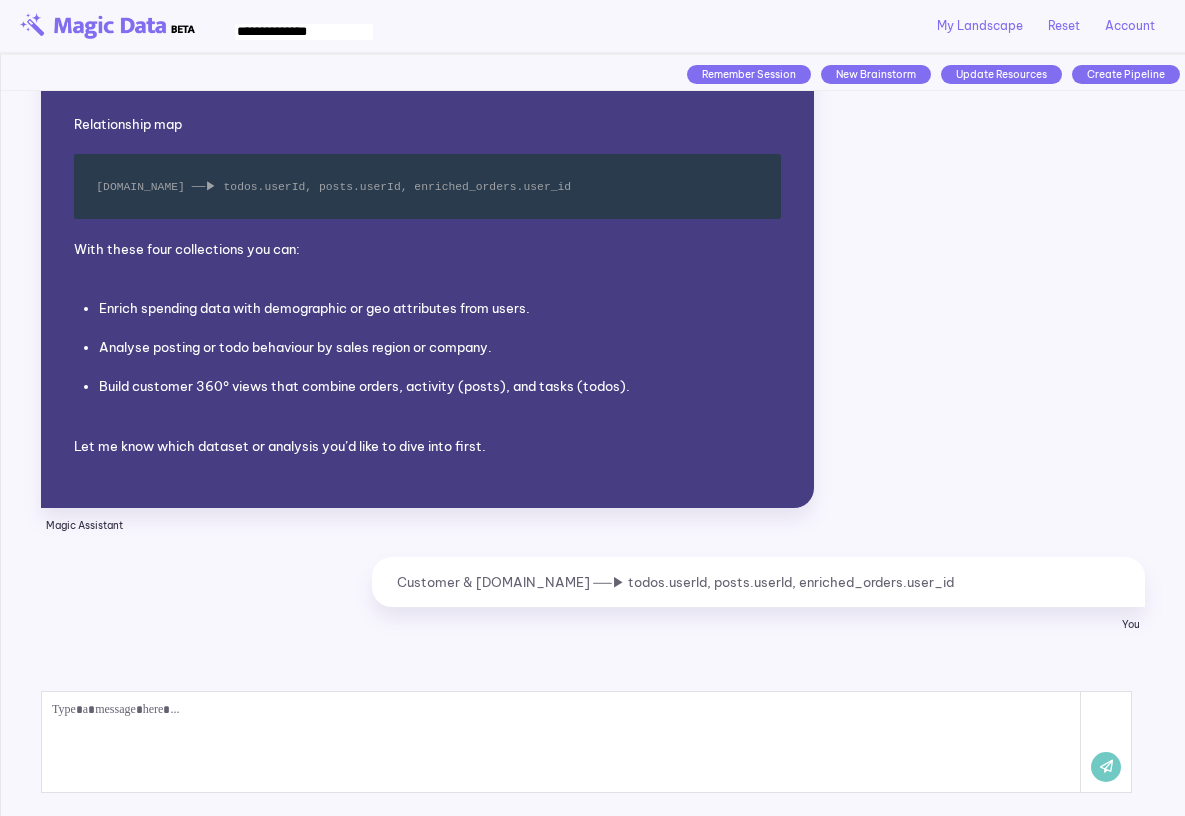 click on "Forget Session
Remember Session
New Brainstorm
Update Resources
Create Pipeline" at bounding box center [593, 72] 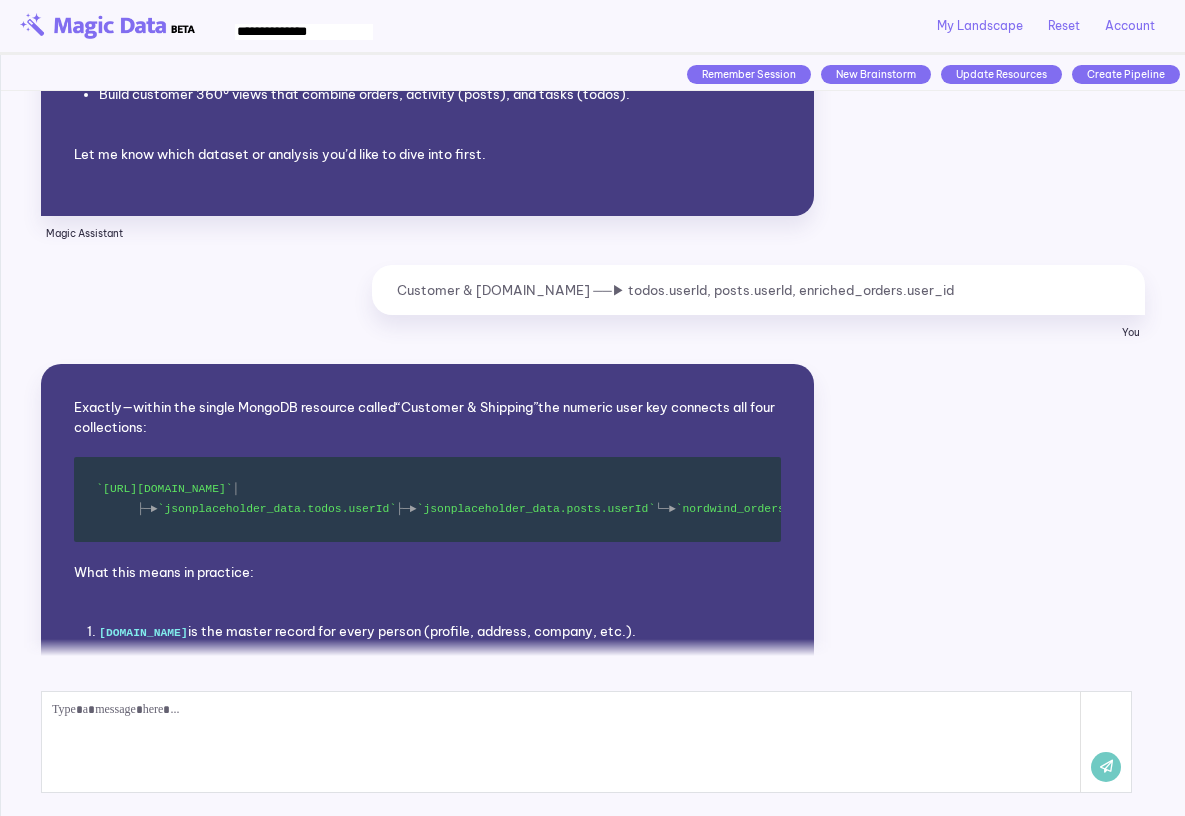 scroll, scrollTop: 2700, scrollLeft: 0, axis: vertical 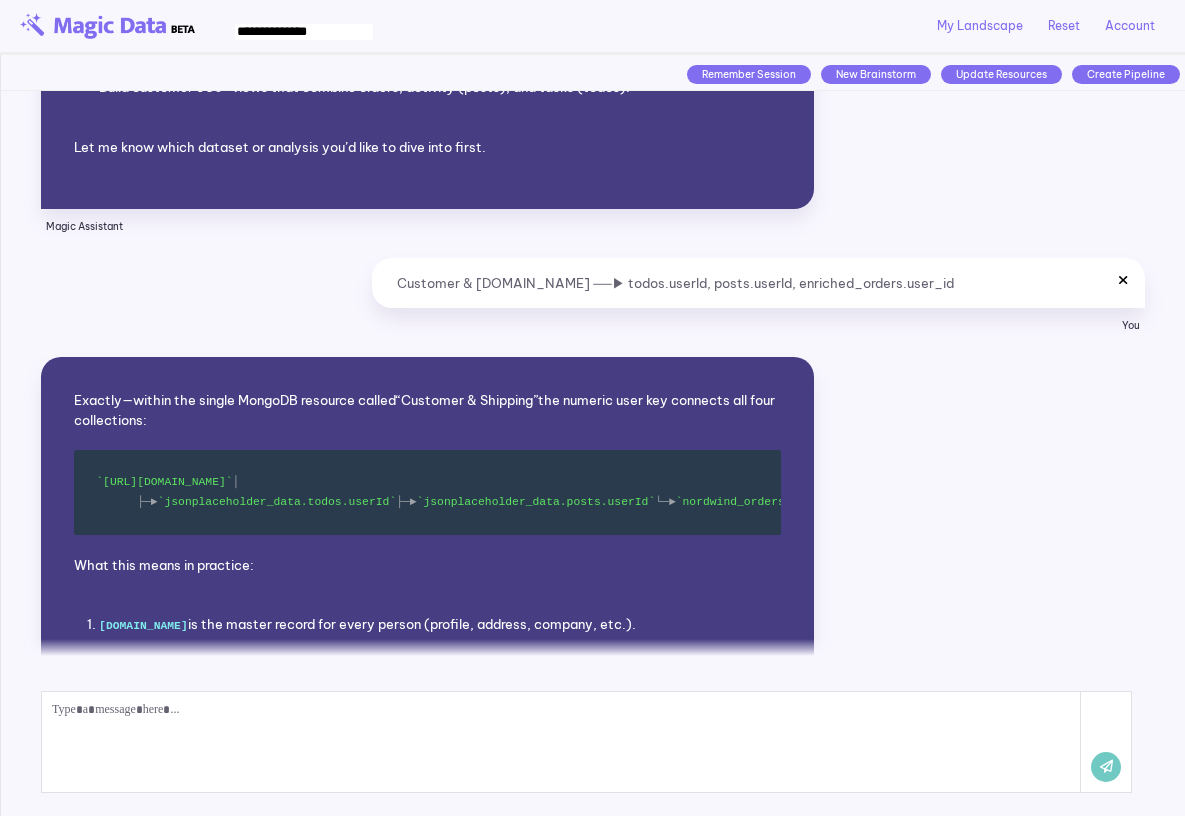 click on "Customer & Shippingusers.id ──▶ todos.userId, posts.userId, enriched_orders.user_id" at bounding box center (758, 283) 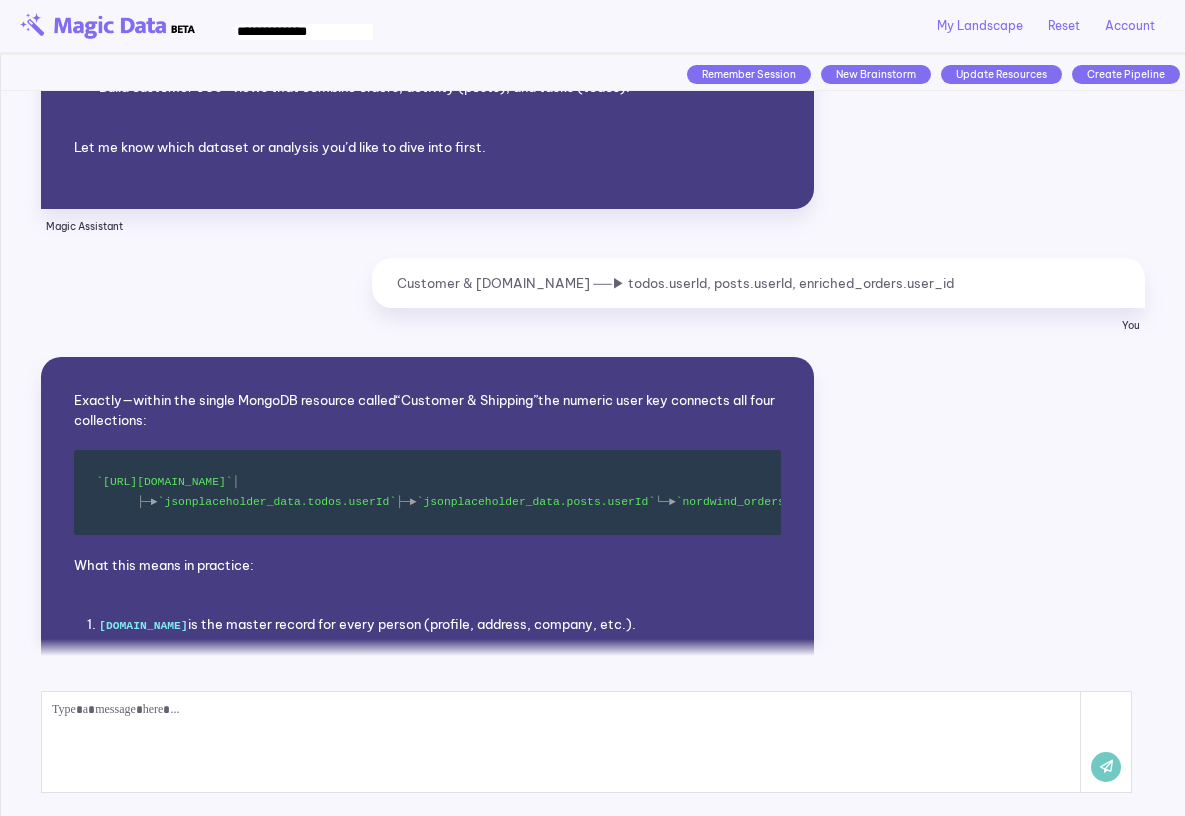 click on "Forget Session
Remember Session
New Brainstorm
Update Resources
Create Pipeline" at bounding box center [593, 72] 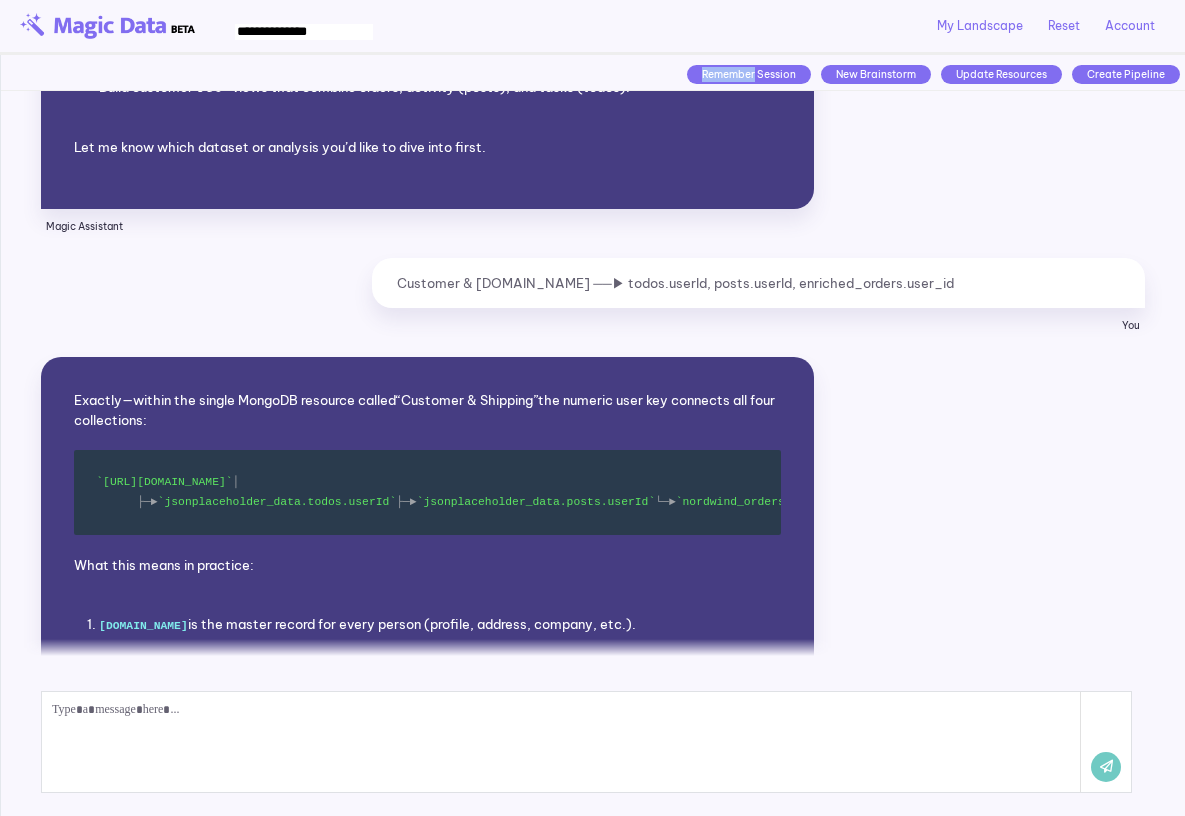 click on "Forget Session
Remember Session
New Brainstorm
Update Resources
Create Pipeline" at bounding box center (593, 72) 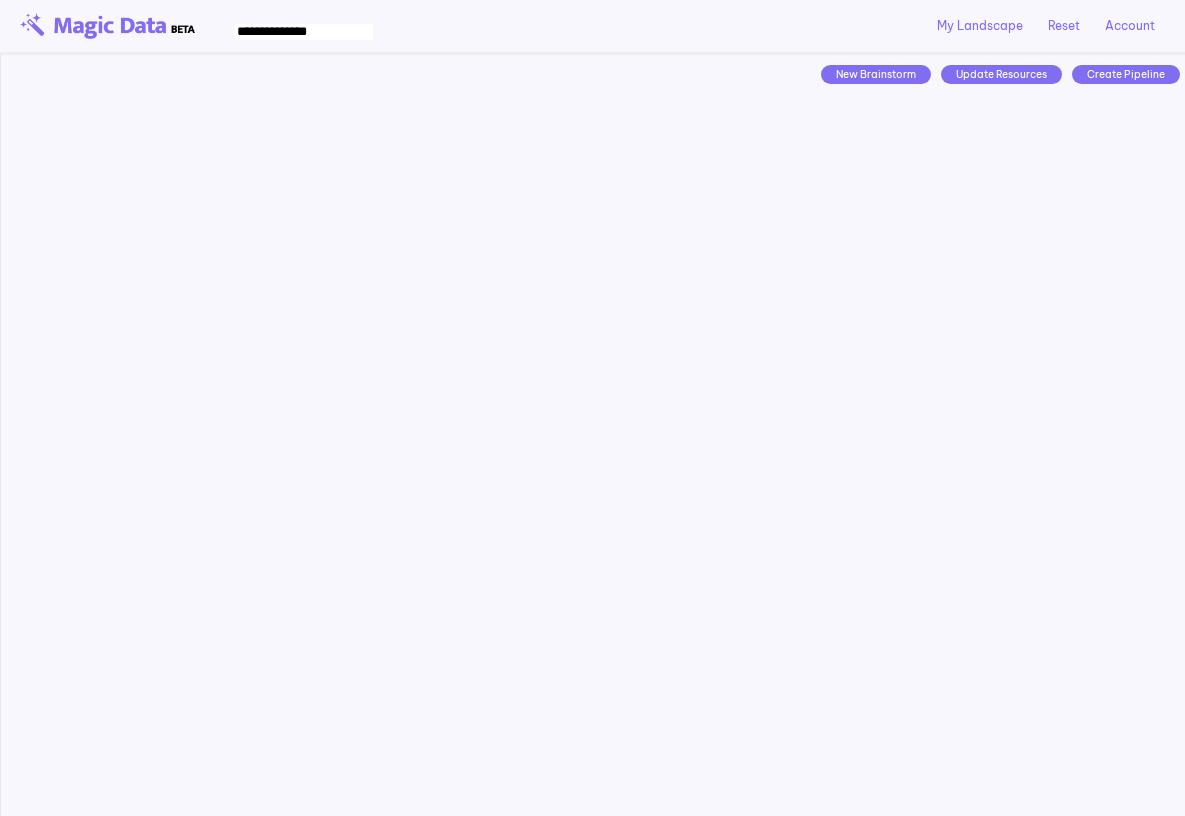 scroll, scrollTop: 0, scrollLeft: 0, axis: both 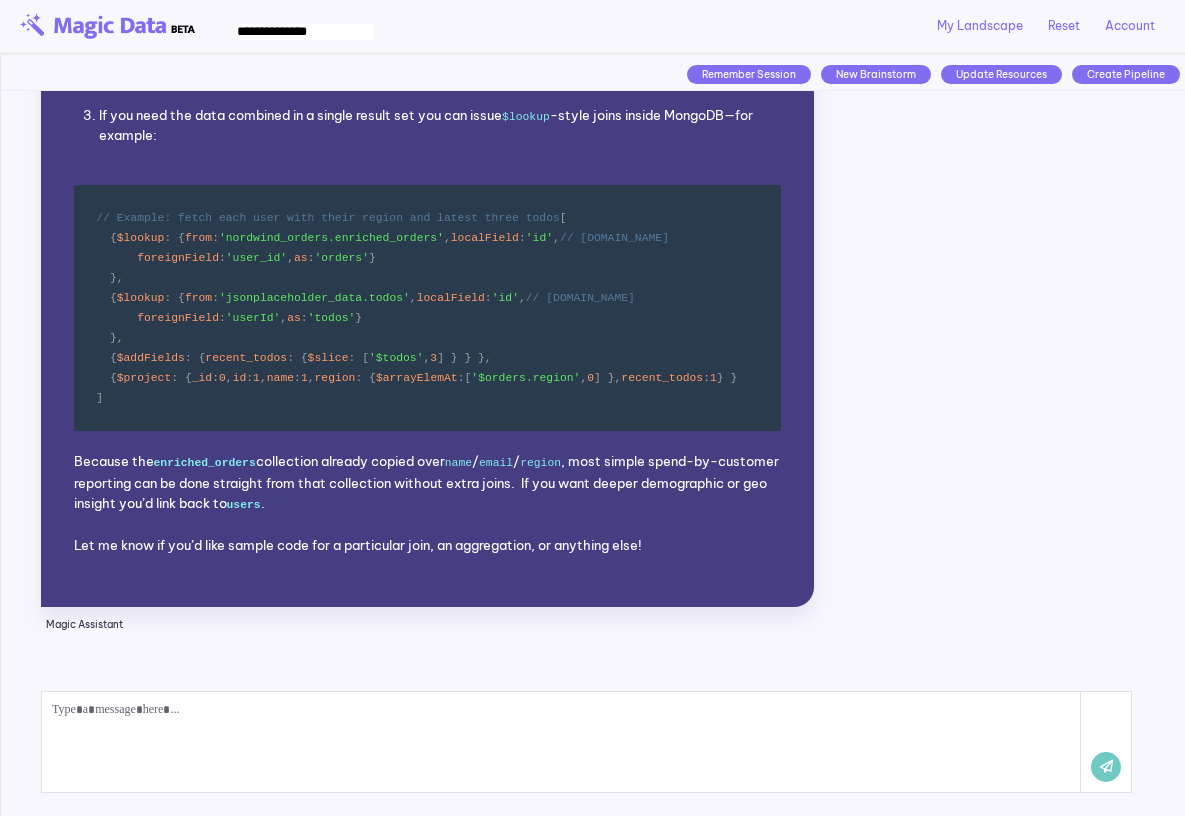 click on "Remember Session" at bounding box center (749, 74) 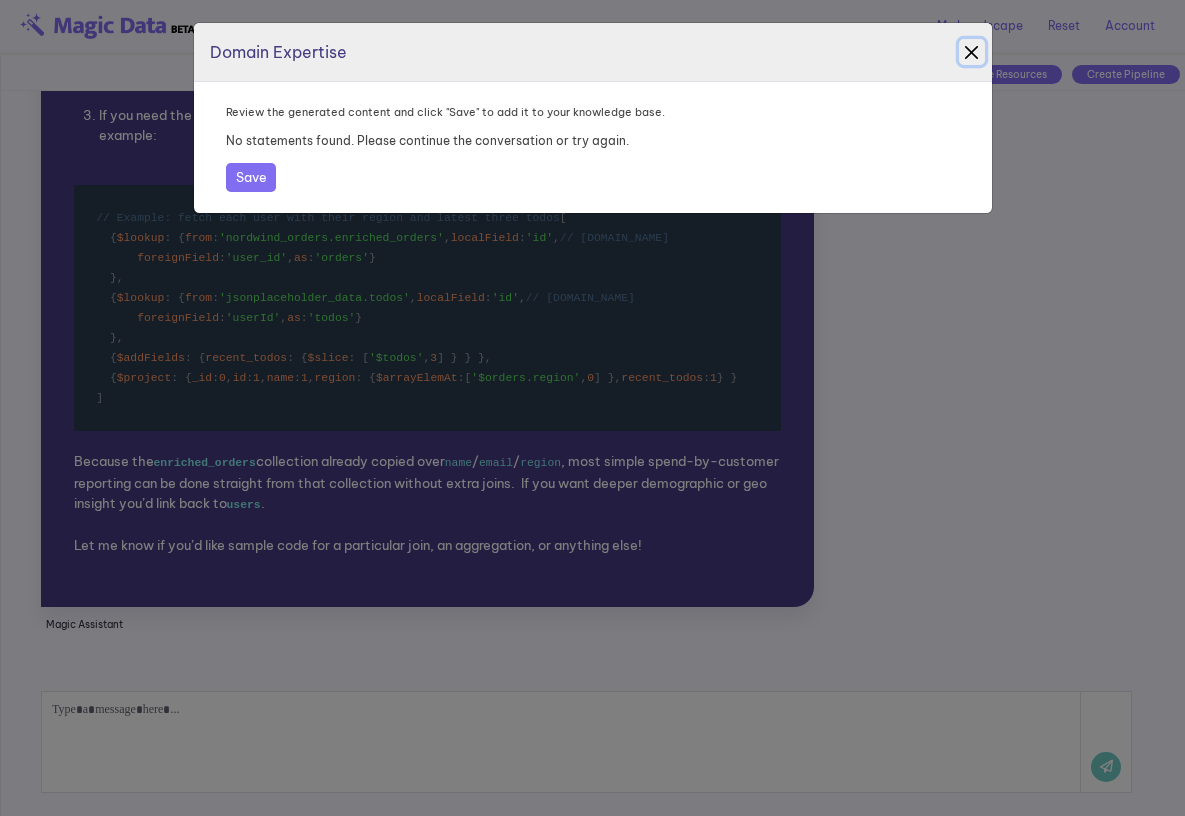 click at bounding box center (972, 52) 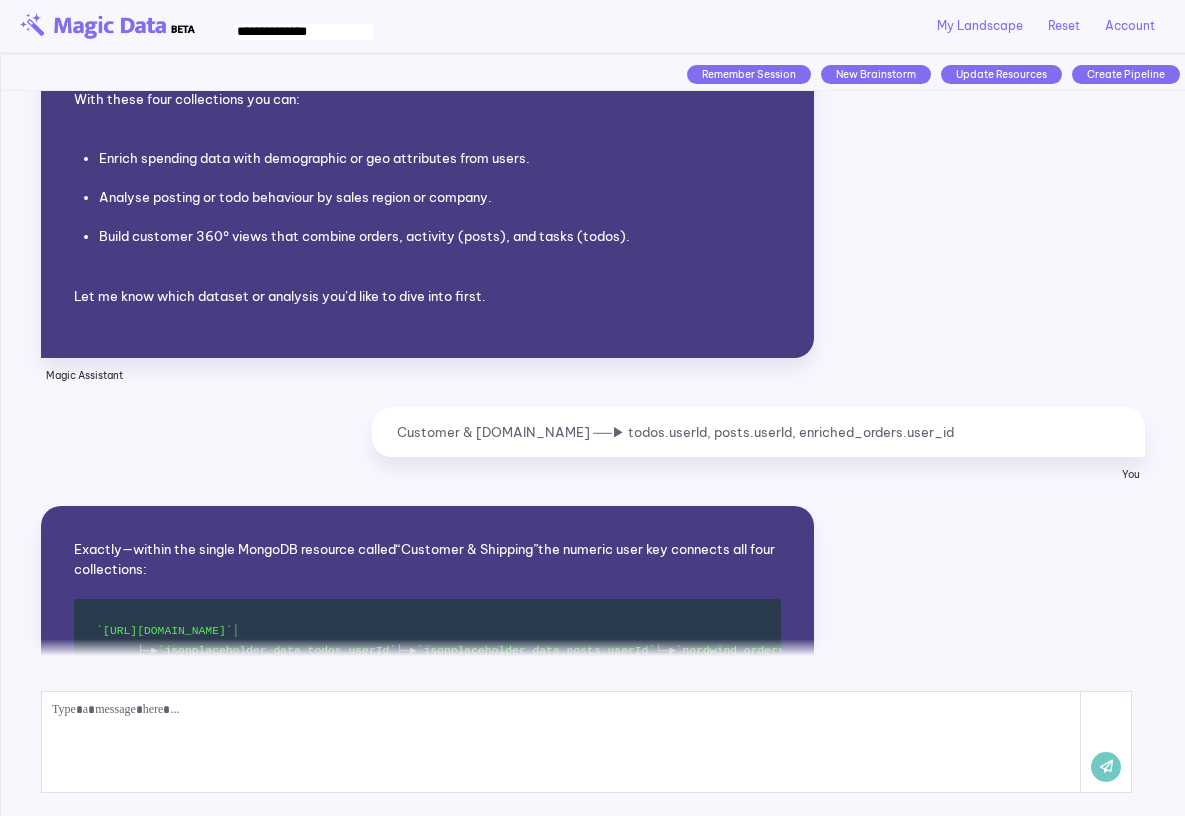 scroll, scrollTop: 2791, scrollLeft: 0, axis: vertical 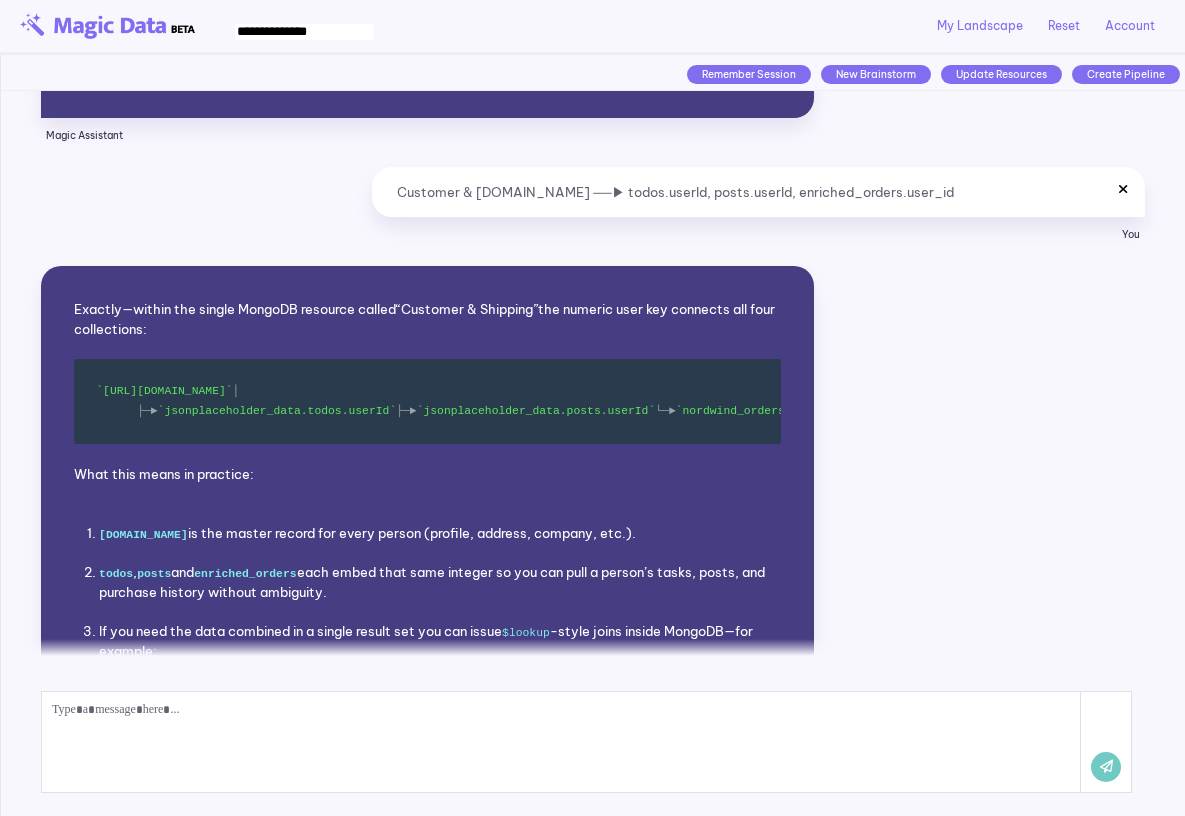 click at bounding box center [1123, 189] 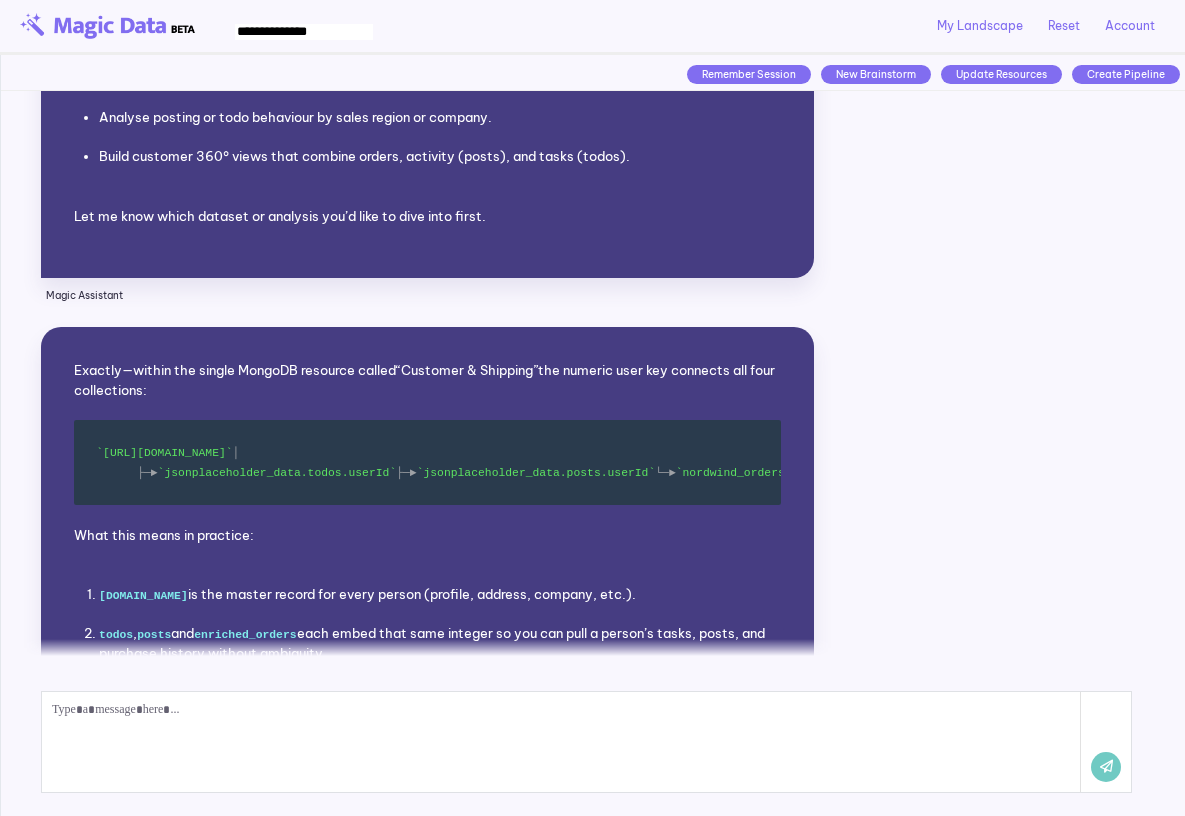 scroll, scrollTop: 2621, scrollLeft: 0, axis: vertical 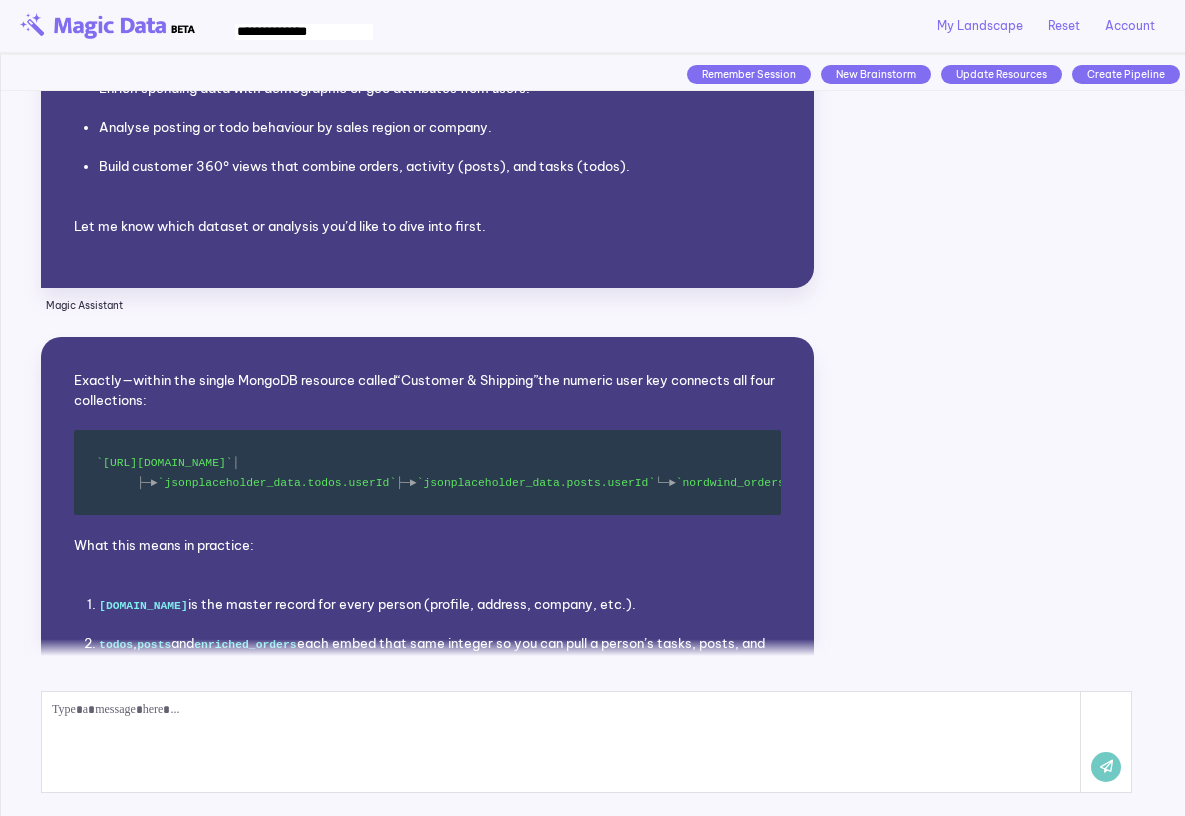 click on "Let’s get familiar with your data.
Magic Assistant We will use these resources:
Customer & Shipping
How do you want to use the data resources?
Magic Assistant What exactly is the enriched data? How is it enriched? You Here’s a quick orientation to the four MongoDB collections currently registered in your  Customer & Shipping  resource.
nordwind_orders.enriched_orders
Granularity:  one document per customer order summary.
Key fields
_id           : MongoDB internal identifier ( ObjectId )
user_id       : External numeric user key (links to  jsonplaceholder_data.users.id )
name  /  email  : Redundant user contact information (convenience copy from the users dataset)
region        : Customer’s sales region ( Eastern ,  Western ,  Northern ,  Southern )
spend         : Lifetime or total-to-date spend in monetary units ( float )
Why “enriched”?   The raw order facts have been augmented with user profile columns ( name ,  email ,  region
Granularity:" at bounding box center [593, -640] 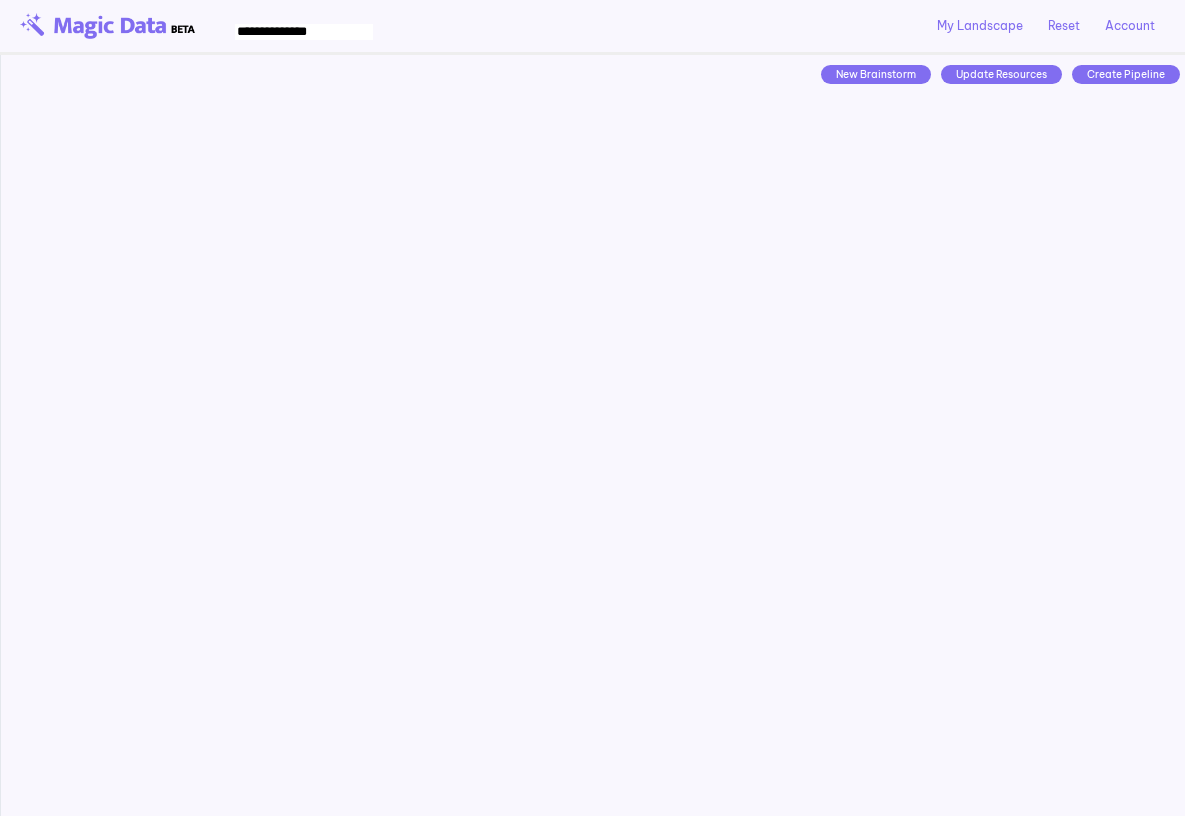 scroll, scrollTop: 0, scrollLeft: 0, axis: both 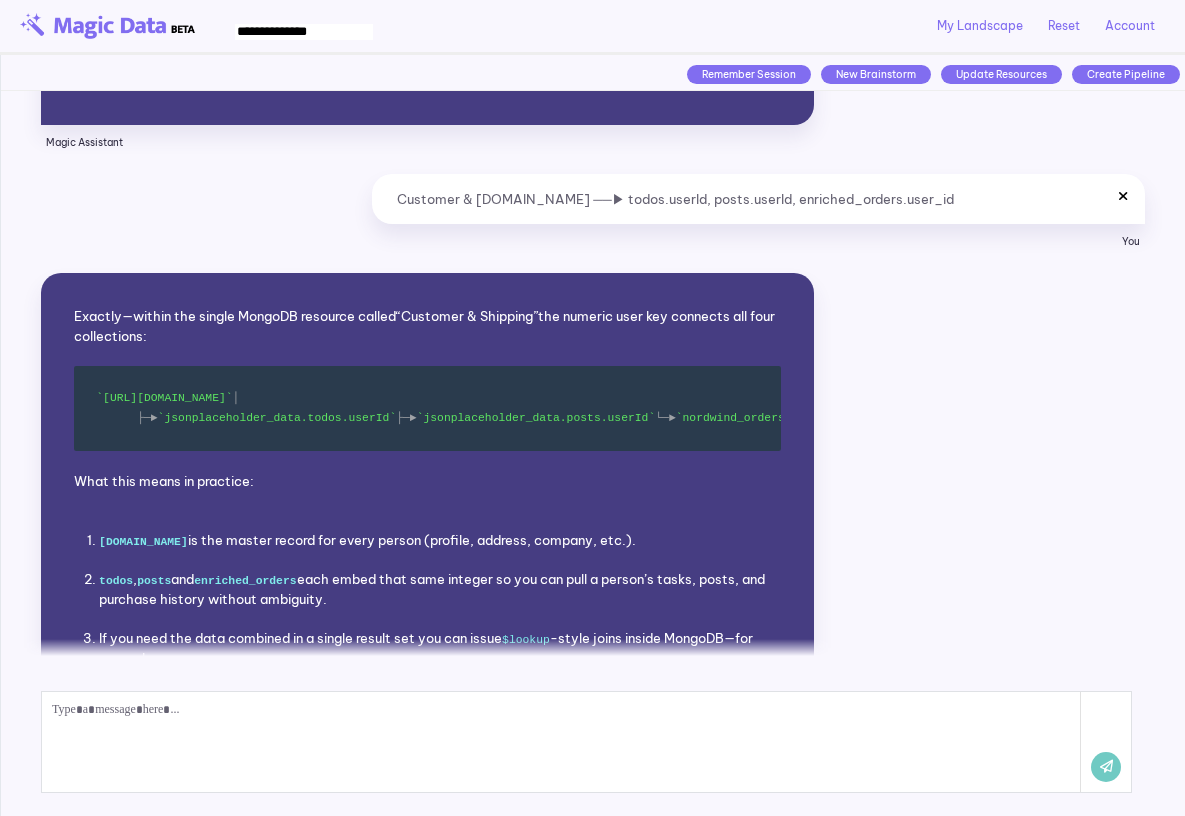 click at bounding box center (1123, 196) 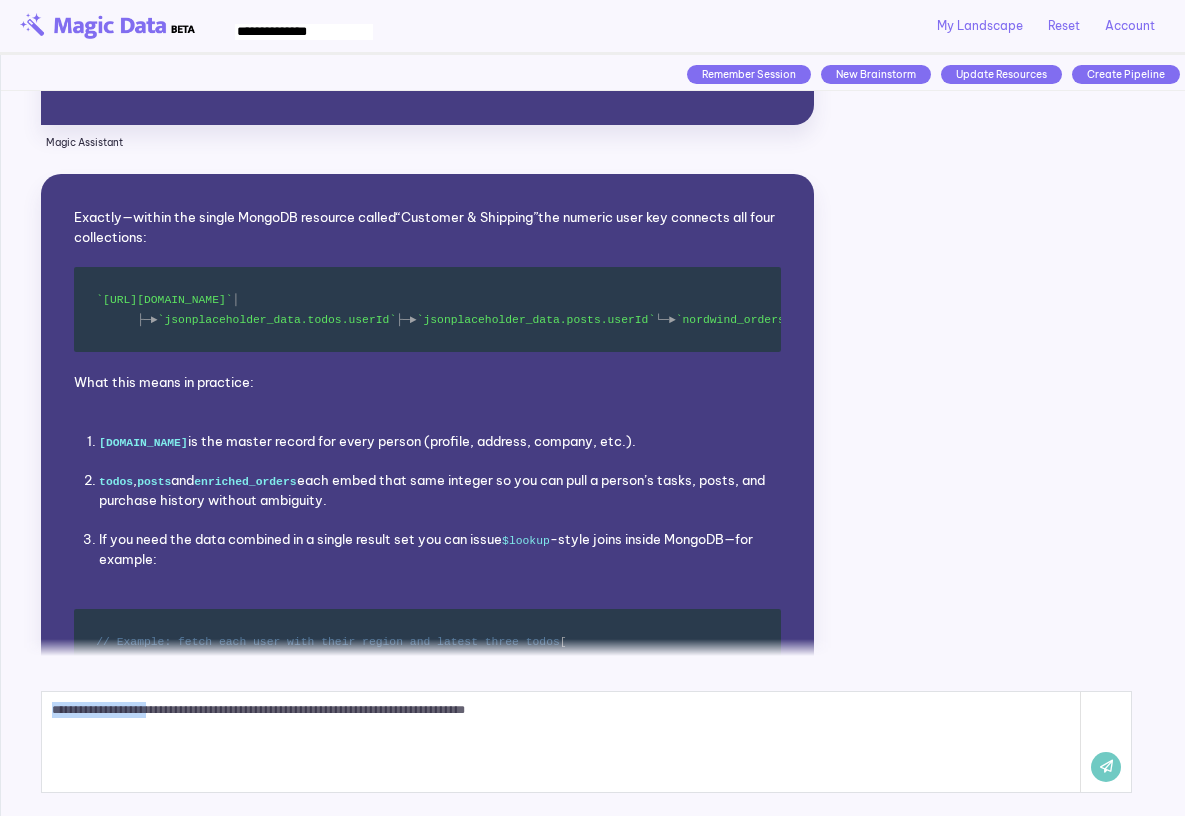 drag, startPoint x: 177, startPoint y: 707, endPoint x: 44, endPoint y: 684, distance: 134.97408 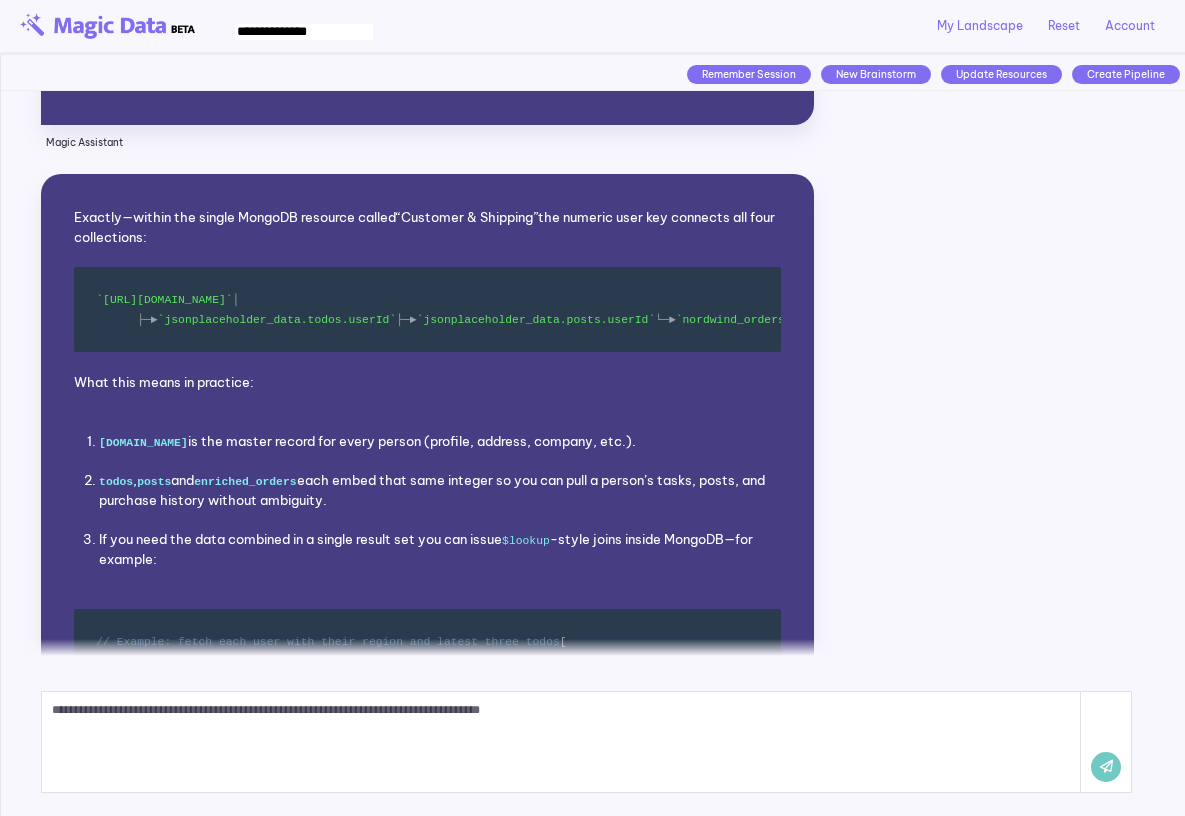 click on "**********" at bounding box center (561, 742) 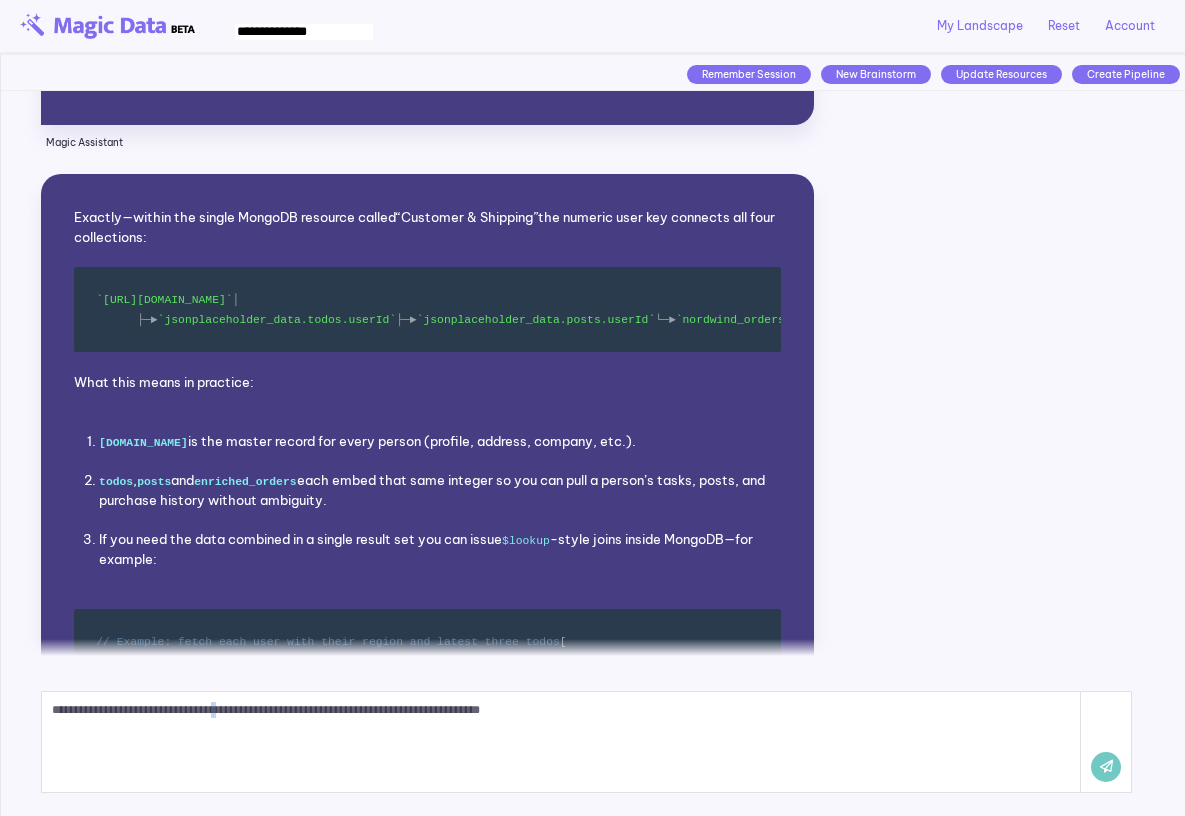click on "**********" at bounding box center [561, 742] 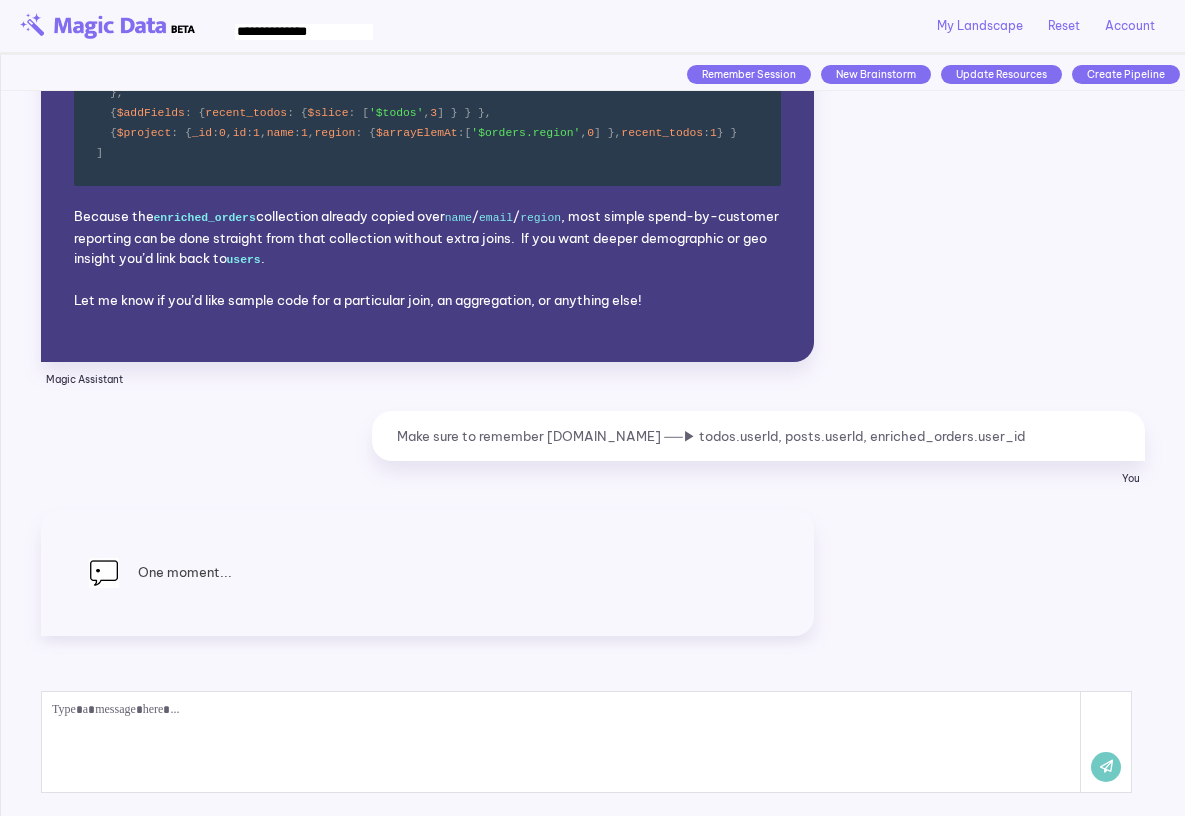 scroll, scrollTop: 3716, scrollLeft: 0, axis: vertical 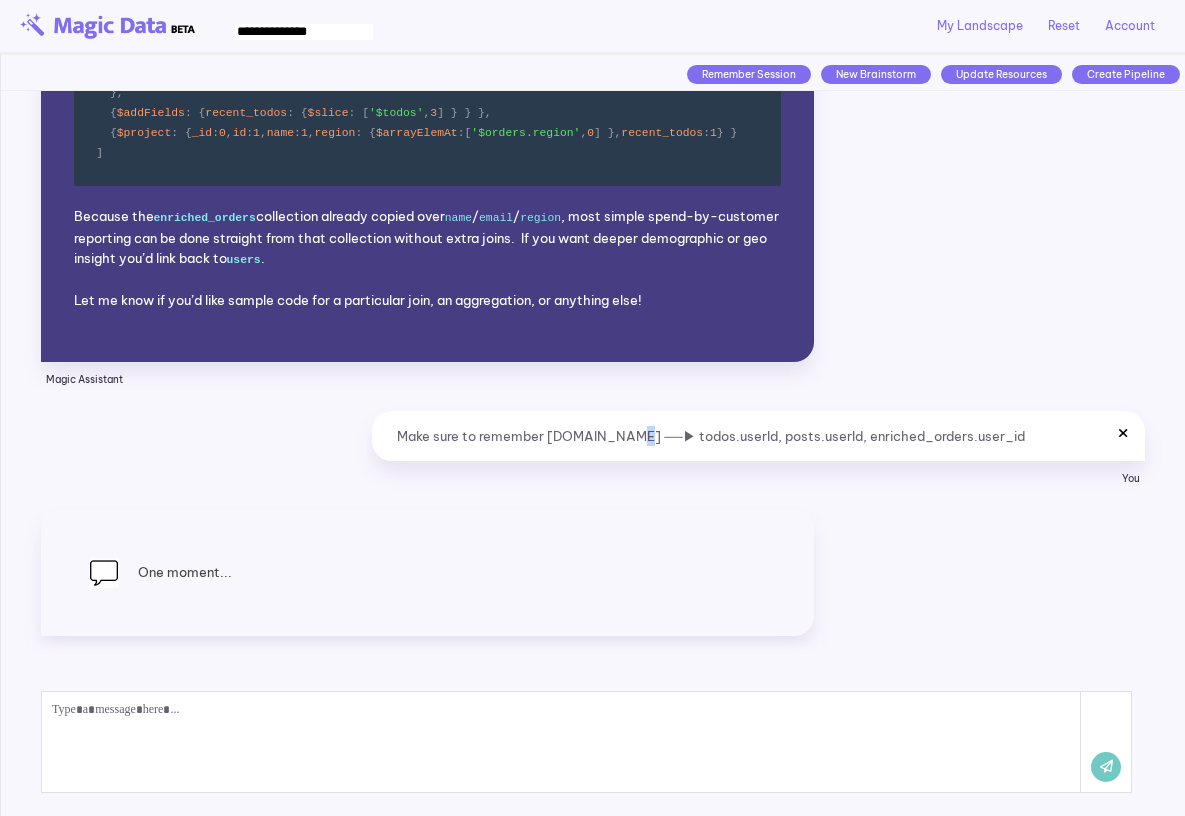 click on "Make sure to remember users.id ──▶ todos.userId, posts.userId, enriched_orders.user_id" at bounding box center [758, 436] 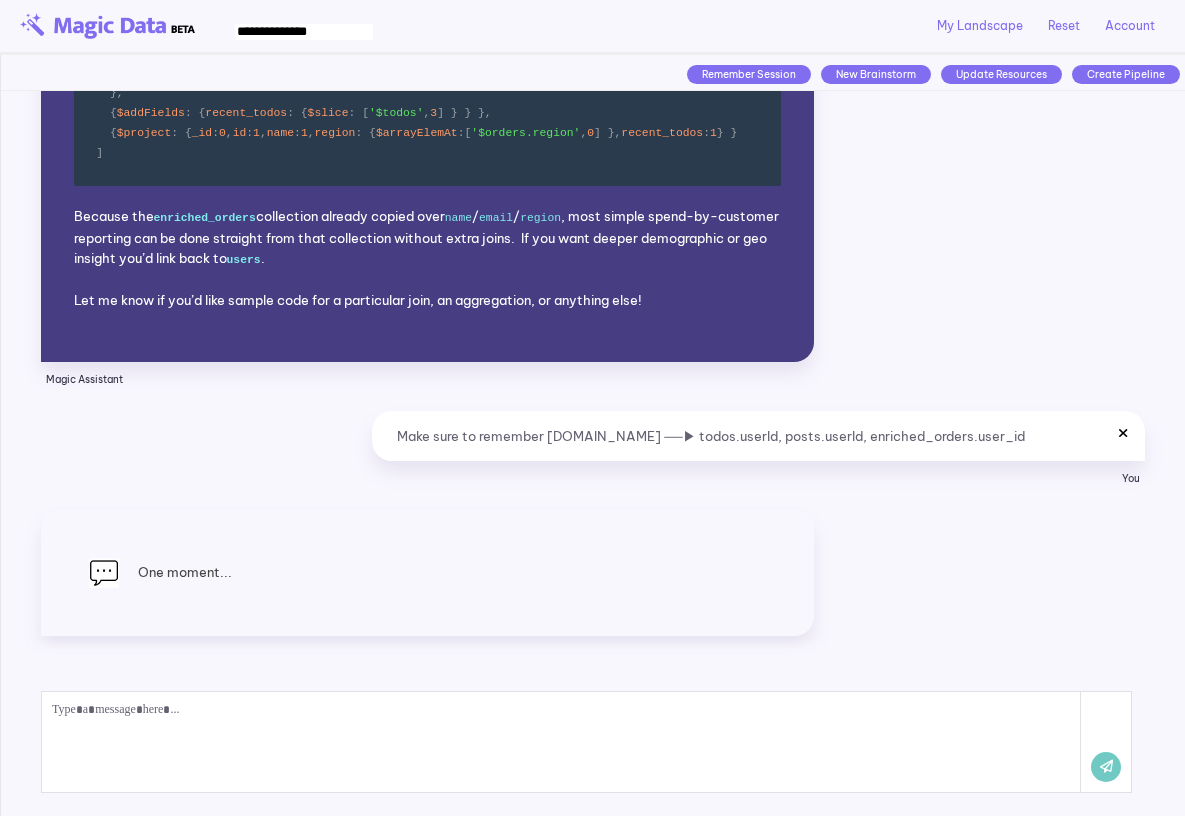 click on "Make sure to remember users.id ──▶ todos.userId, posts.userId, enriched_orders.user_id" at bounding box center [758, 436] 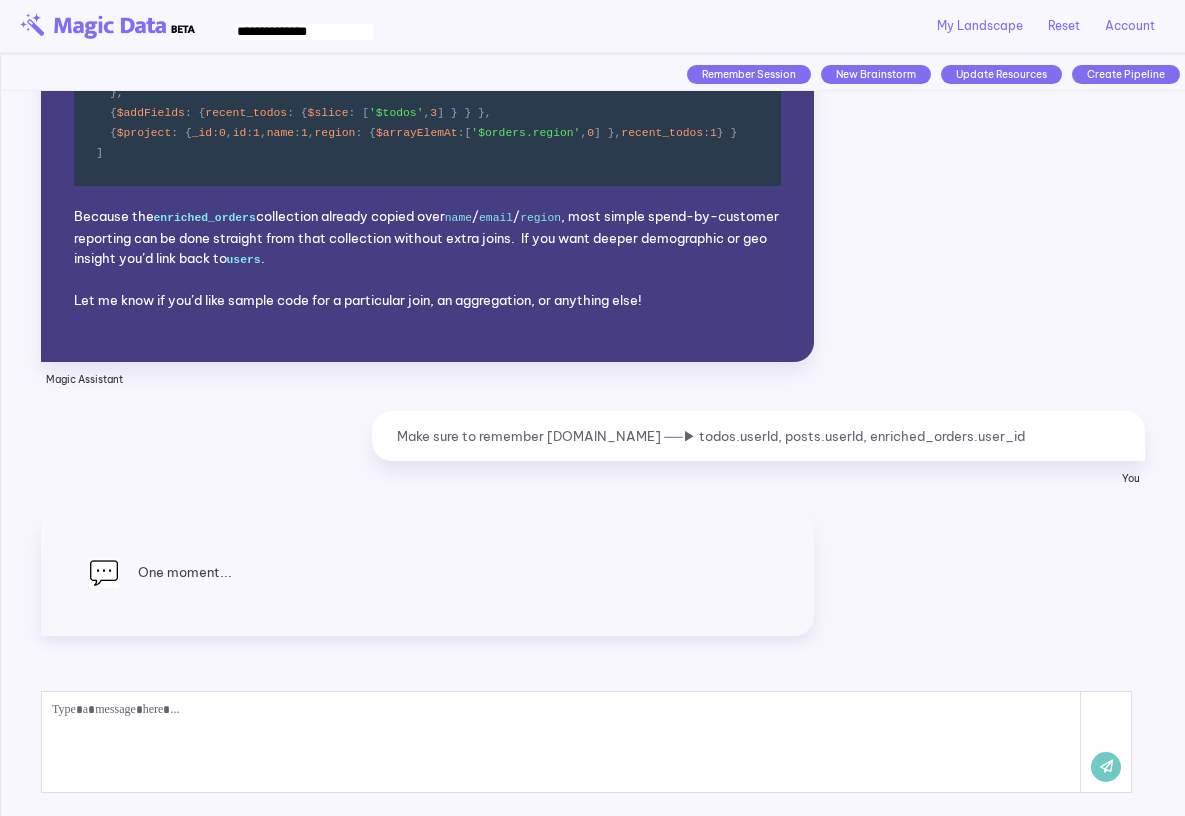 click on "One moment..." at bounding box center [593, 583] 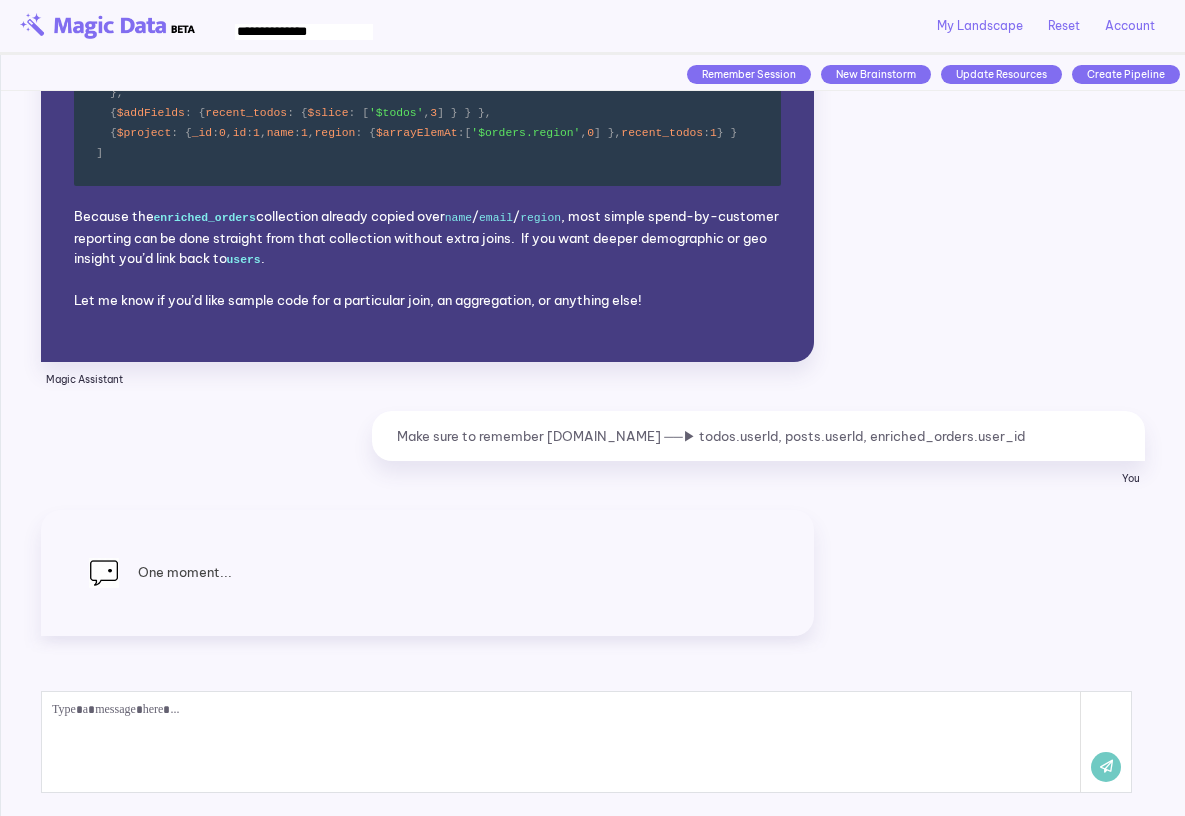 click on "Remember Session" at bounding box center [749, 74] 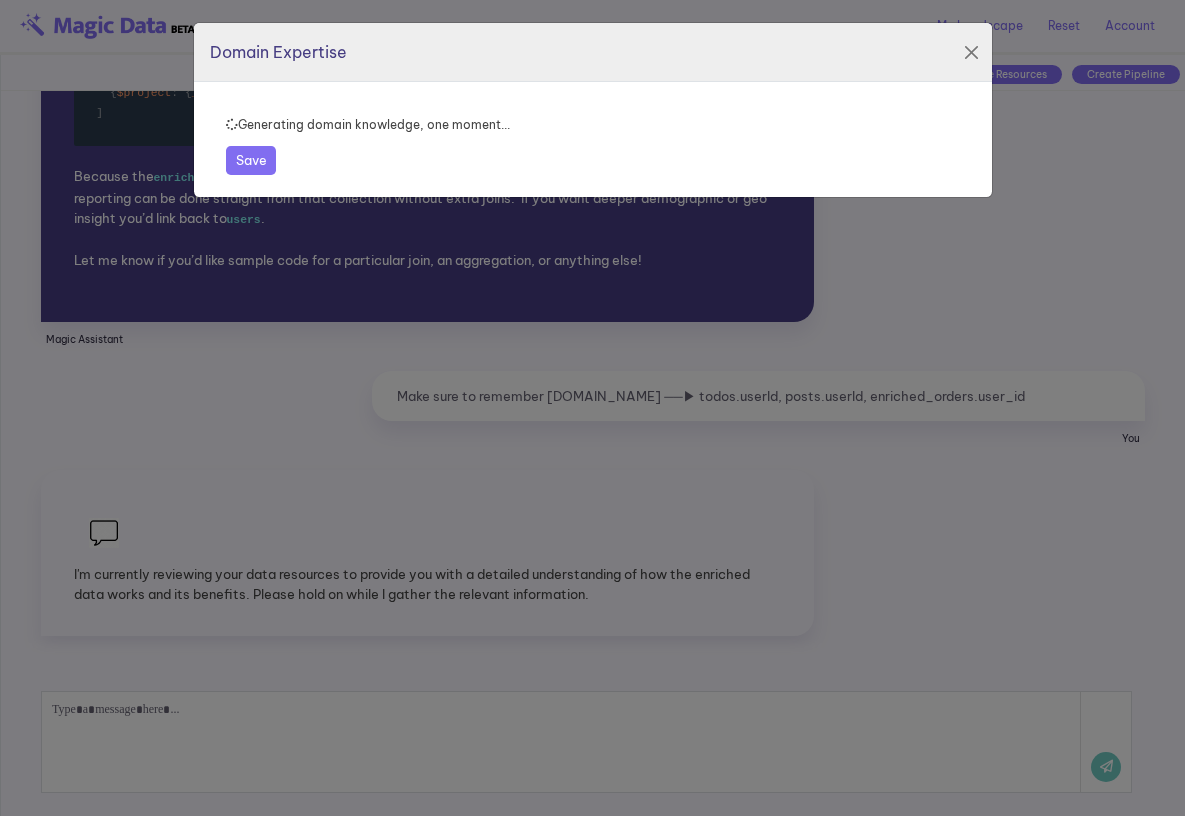 scroll, scrollTop: 3756, scrollLeft: 0, axis: vertical 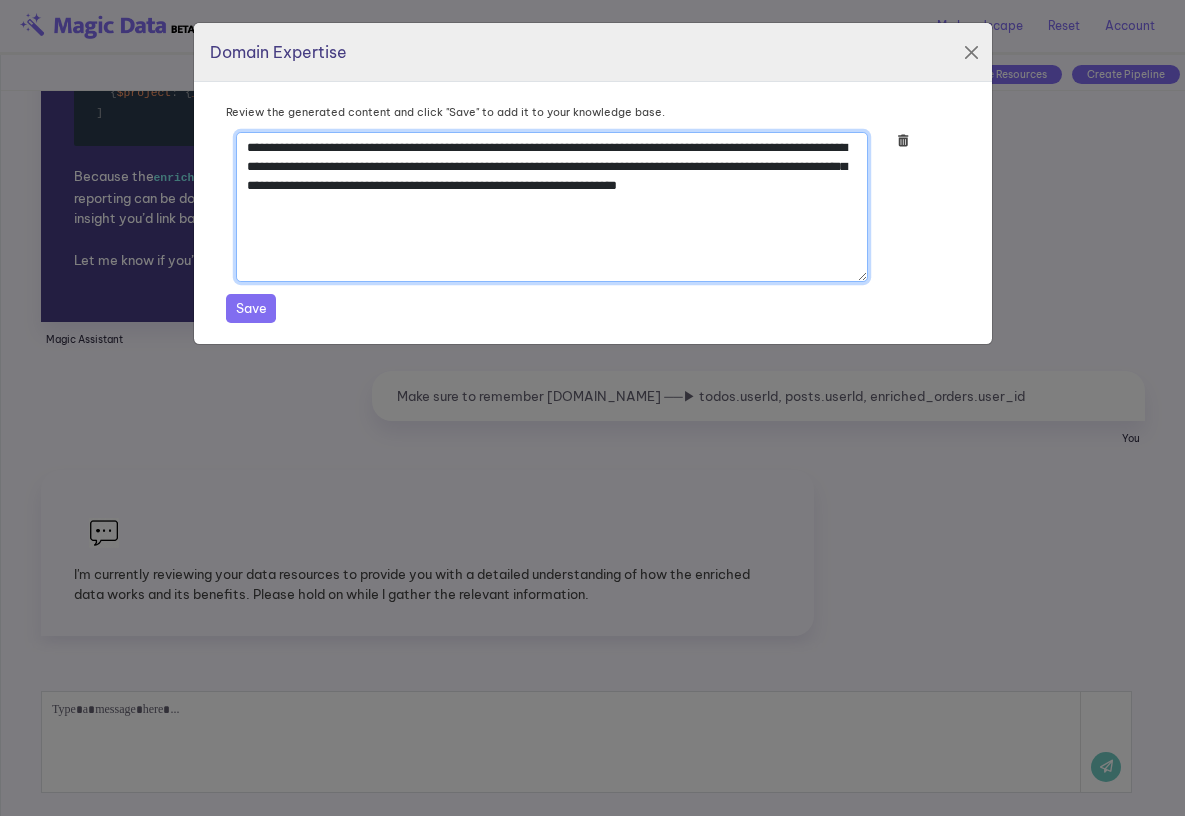 drag, startPoint x: 580, startPoint y: 139, endPoint x: 584, endPoint y: 202, distance: 63.126858 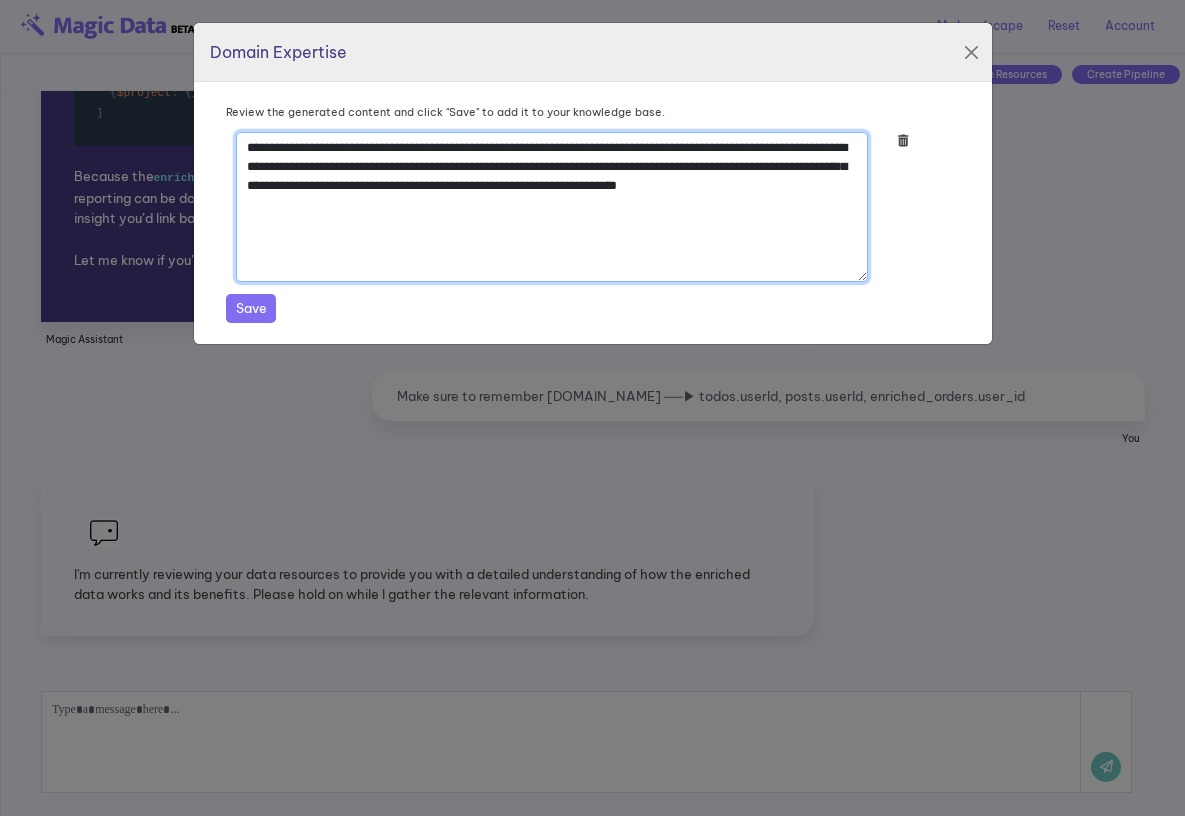 click on "**********" at bounding box center (552, 207) 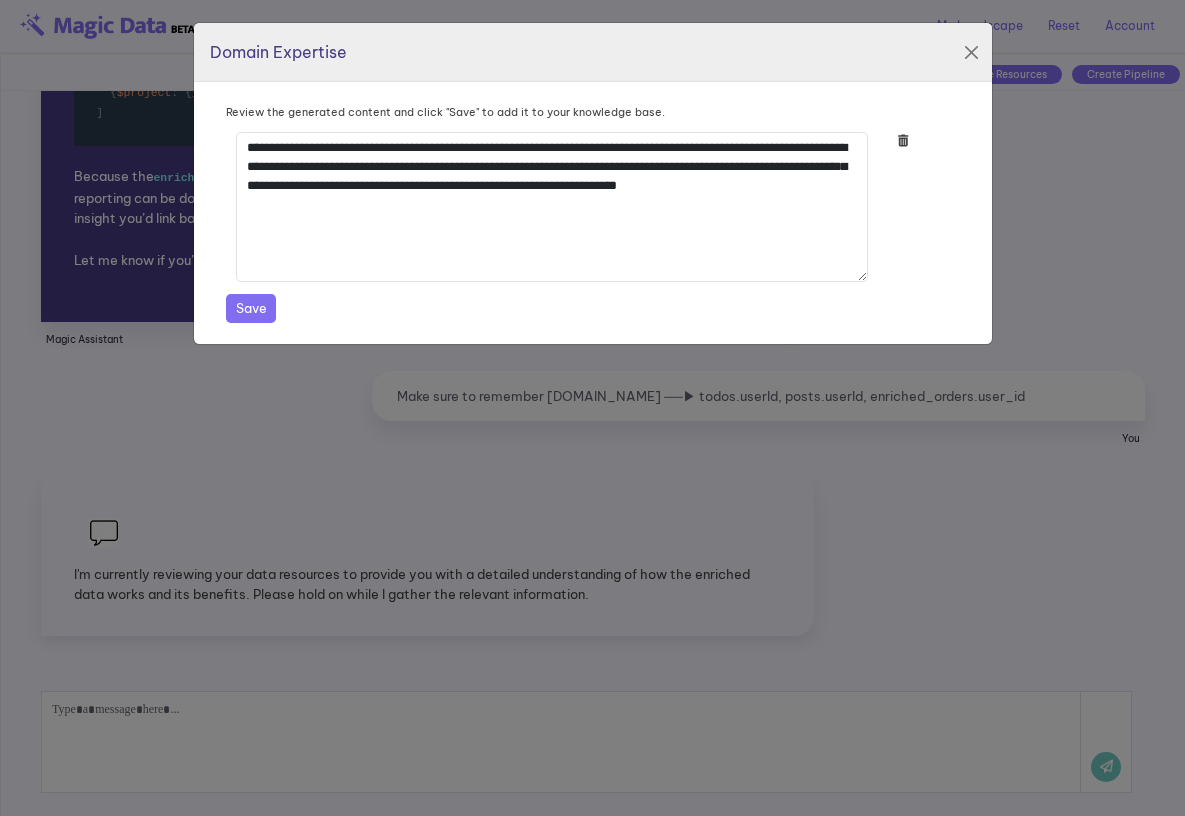 click on "Save" at bounding box center [251, 308] 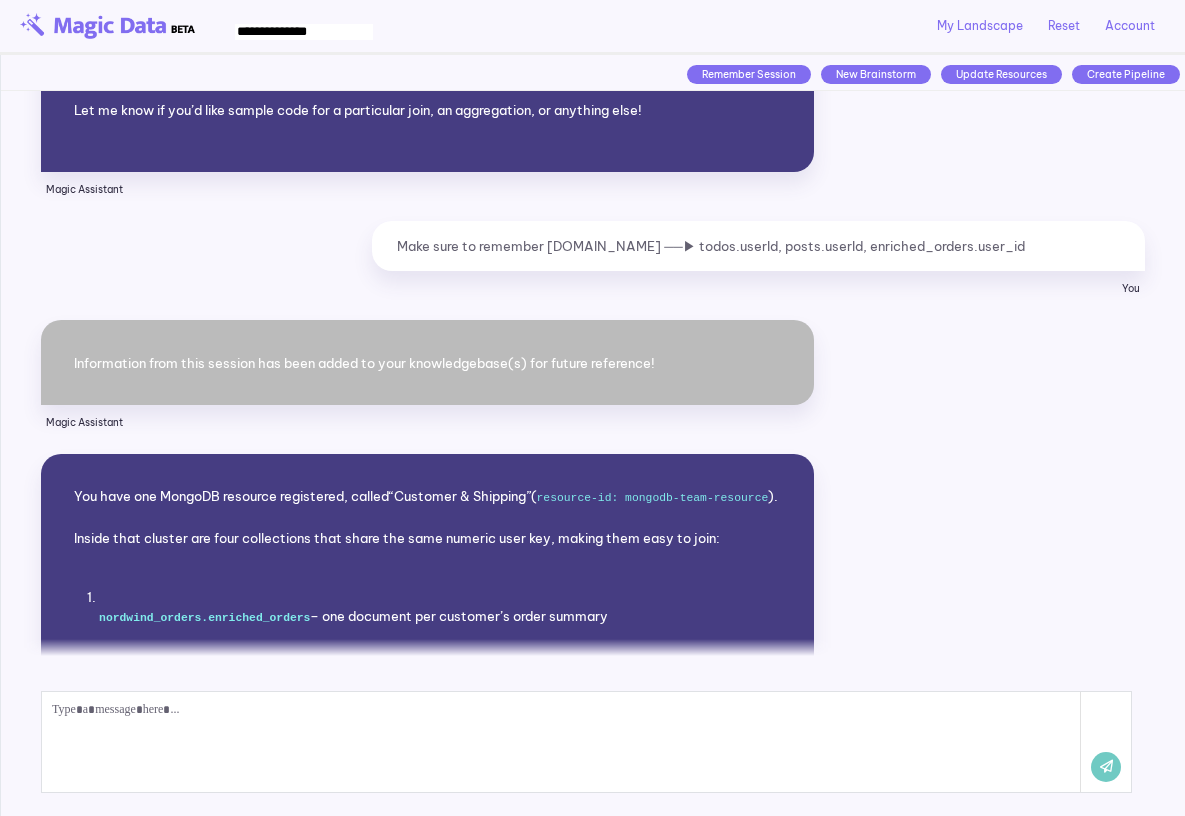 scroll, scrollTop: 3844, scrollLeft: 0, axis: vertical 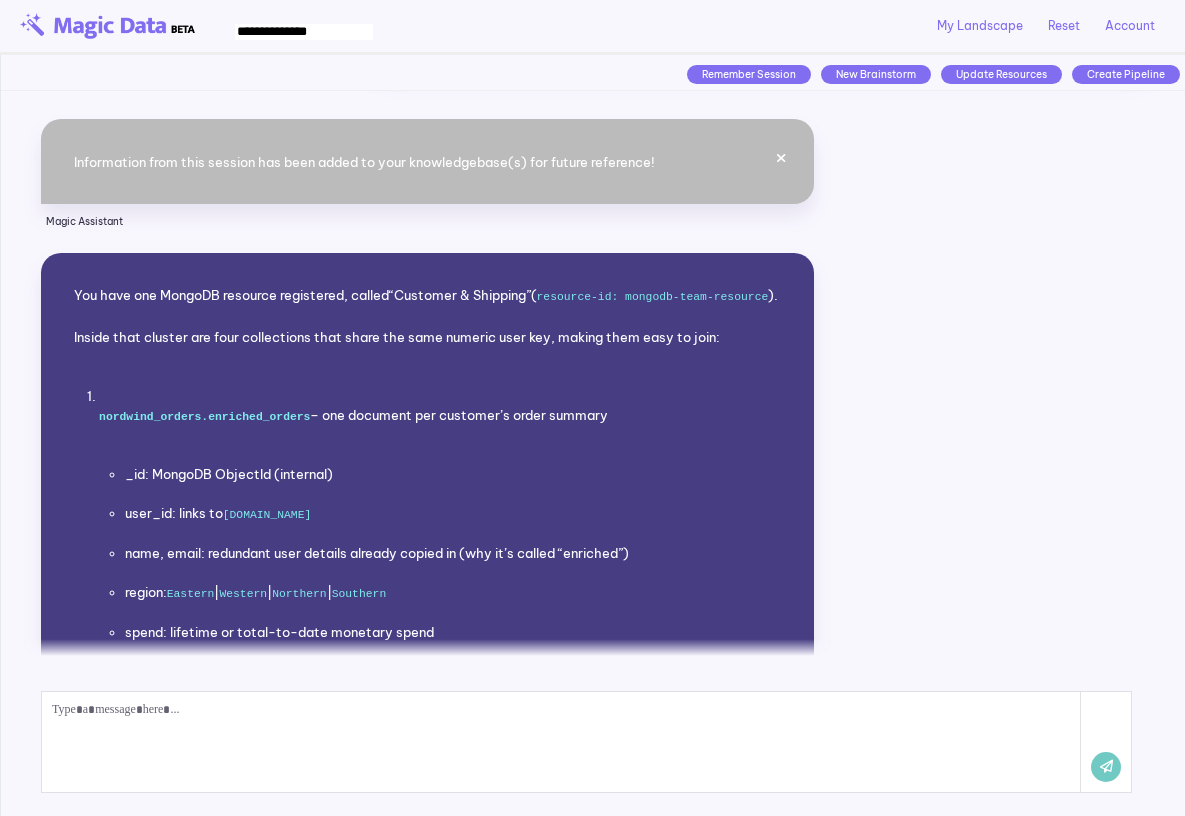 click on "Information from this session has been added to your knowledgebase(s) for future reference!" at bounding box center [427, 161] 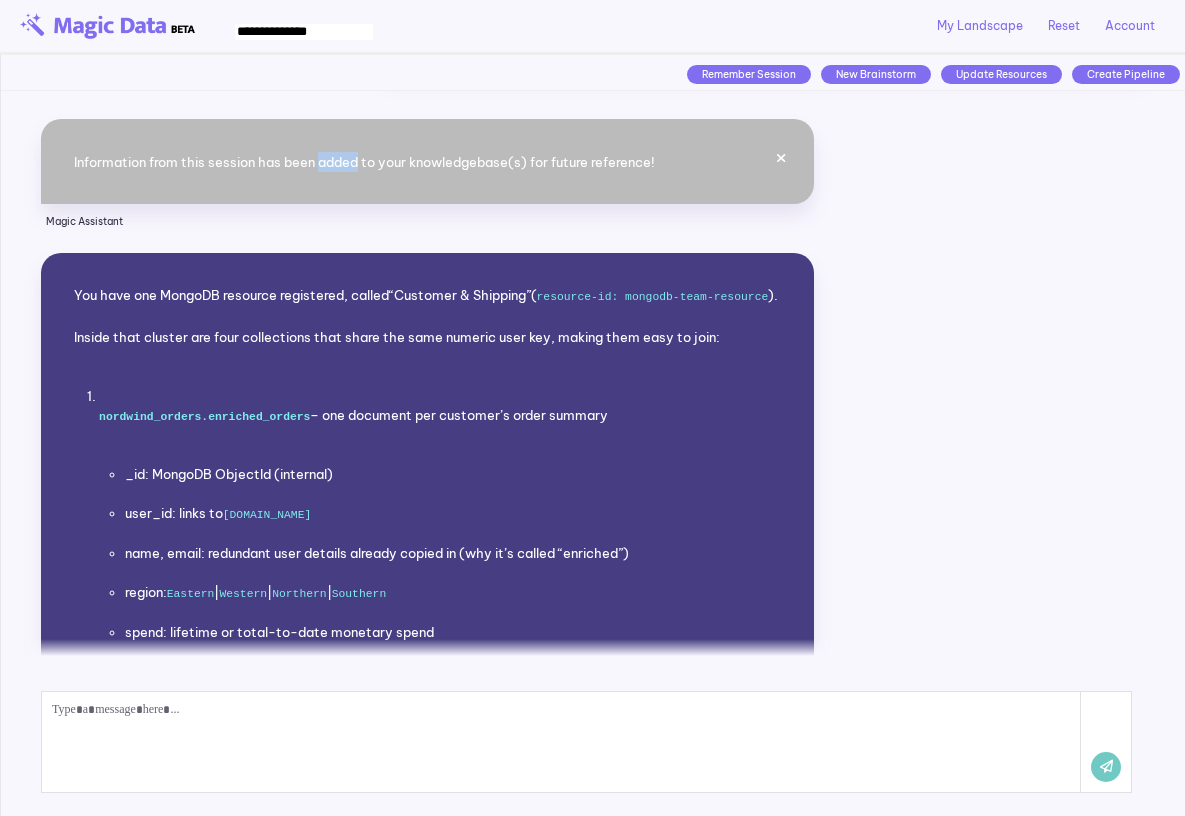 click on "Information from this session has been added to your knowledgebase(s) for future reference!" at bounding box center [427, 161] 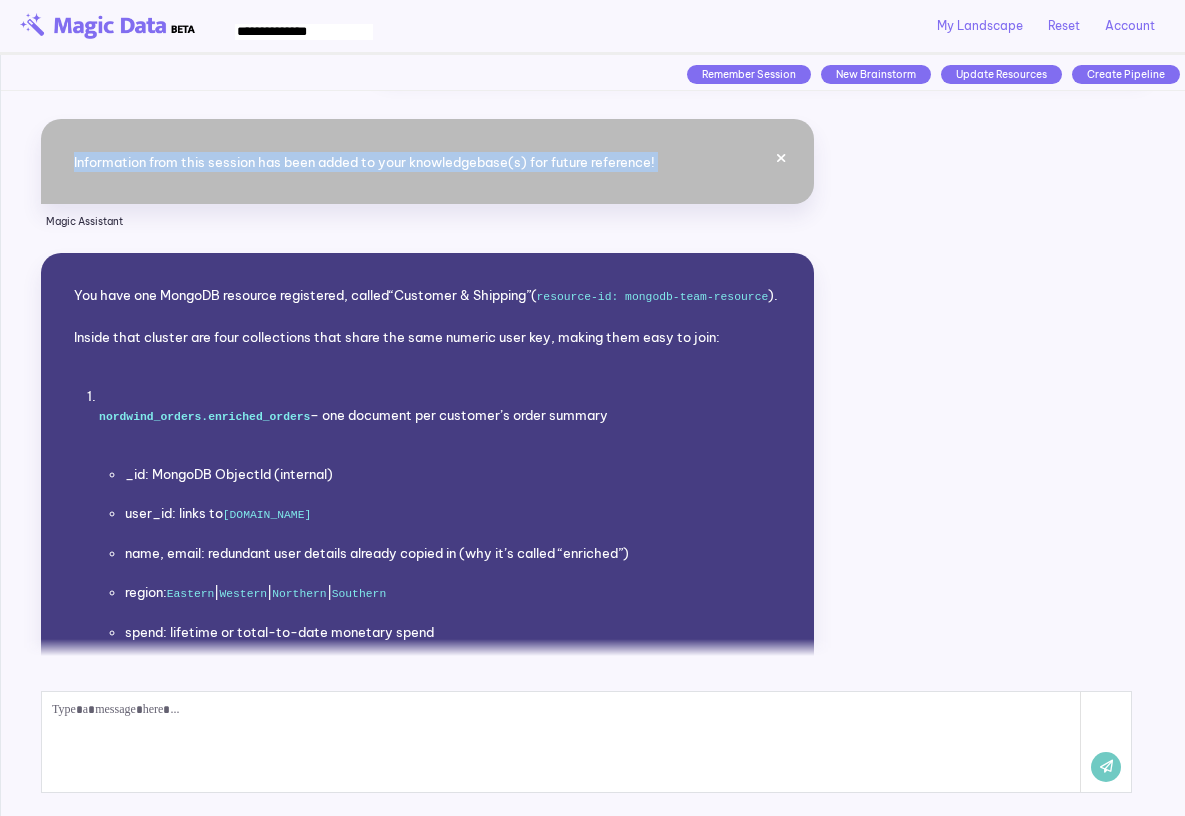 click on "Information from this session has been added to your knowledgebase(s) for future reference!" at bounding box center (427, 161) 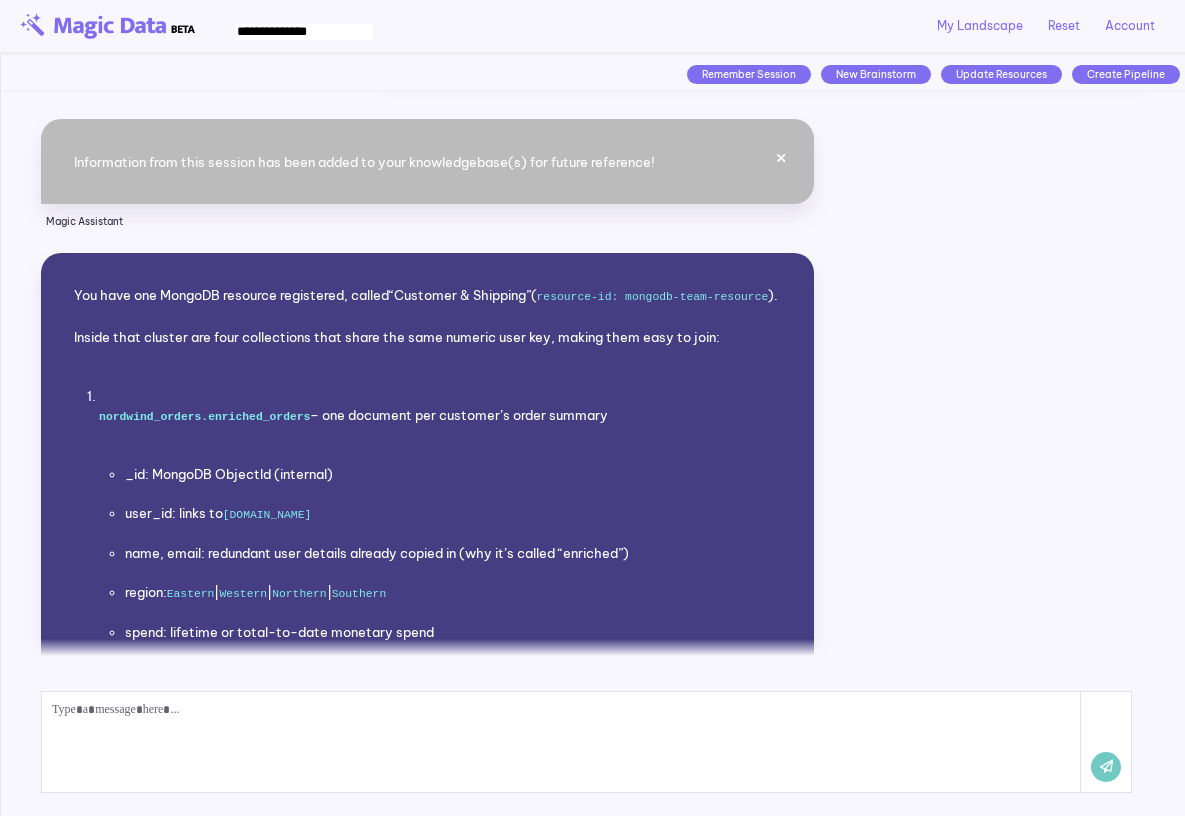 click on "Magic Assistant" at bounding box center (427, 222) 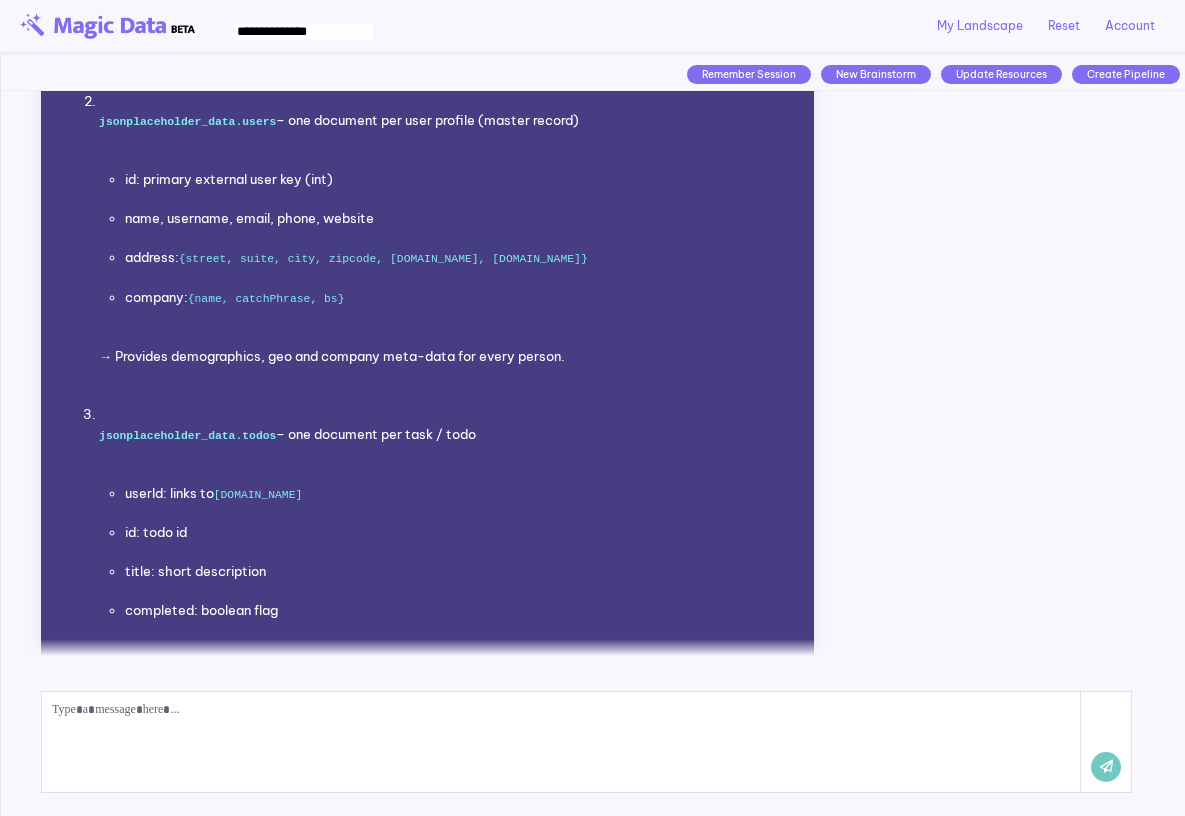 scroll, scrollTop: 5607, scrollLeft: 0, axis: vertical 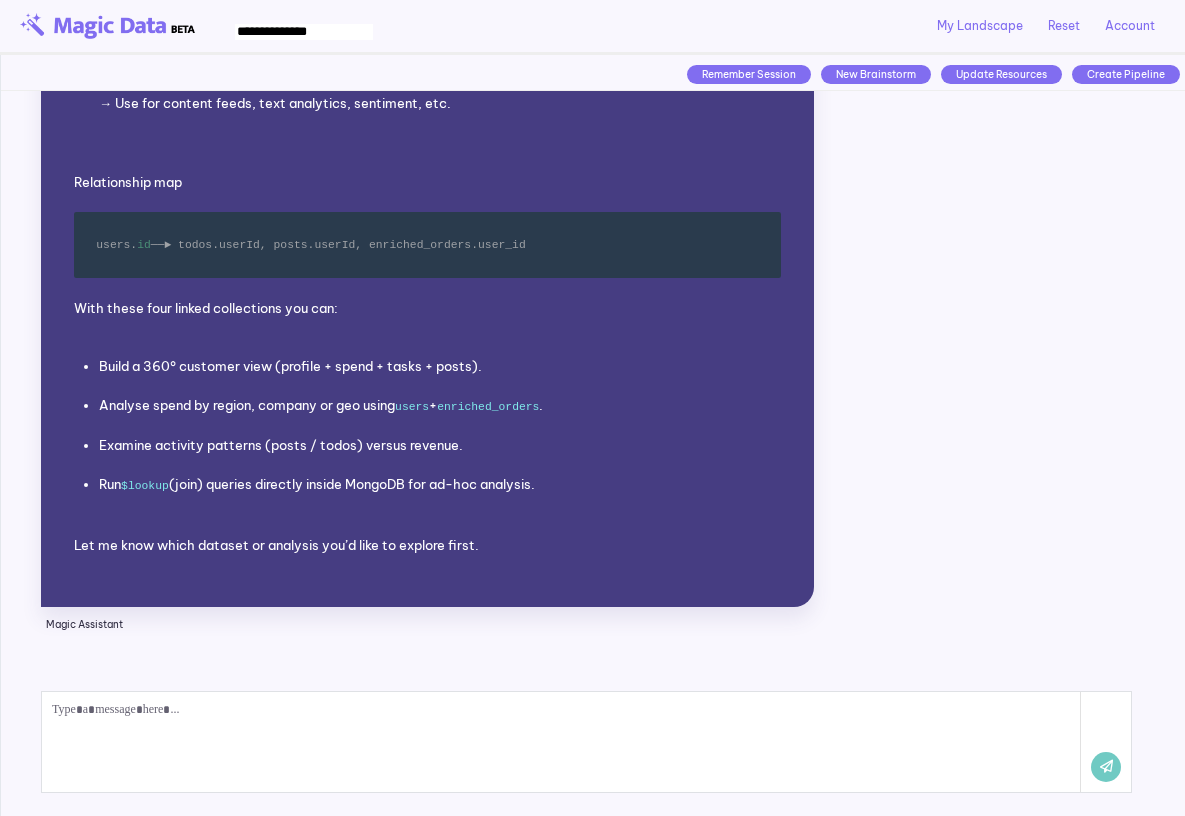 click on "Update Resources" at bounding box center [1001, 74] 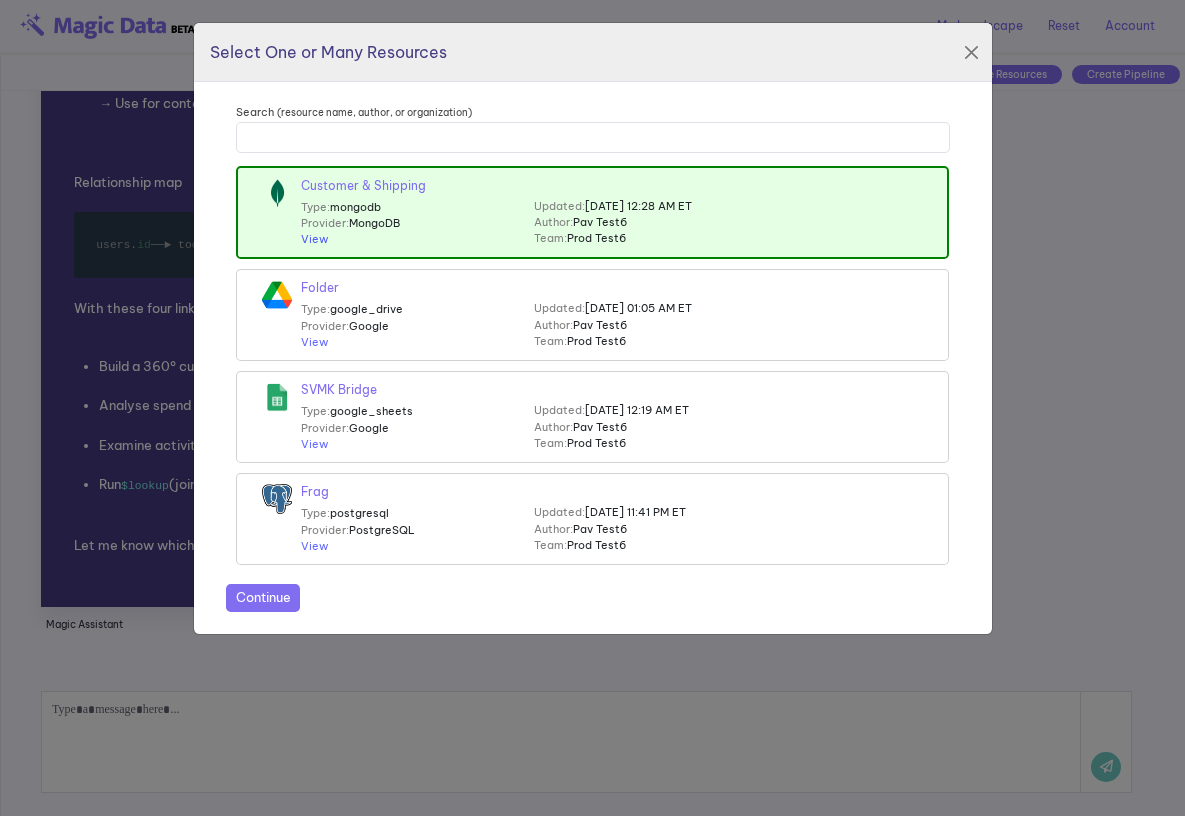 click on "View" at bounding box center (314, 239) 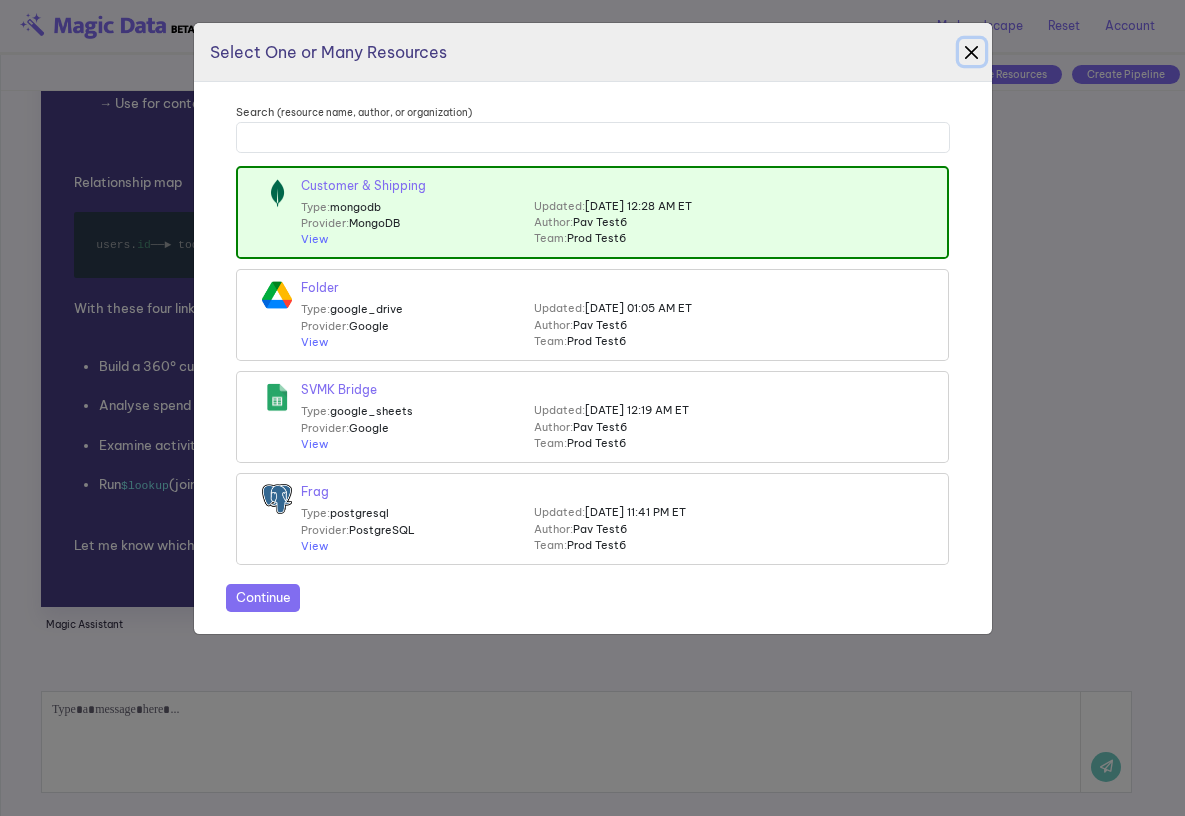click at bounding box center [972, 52] 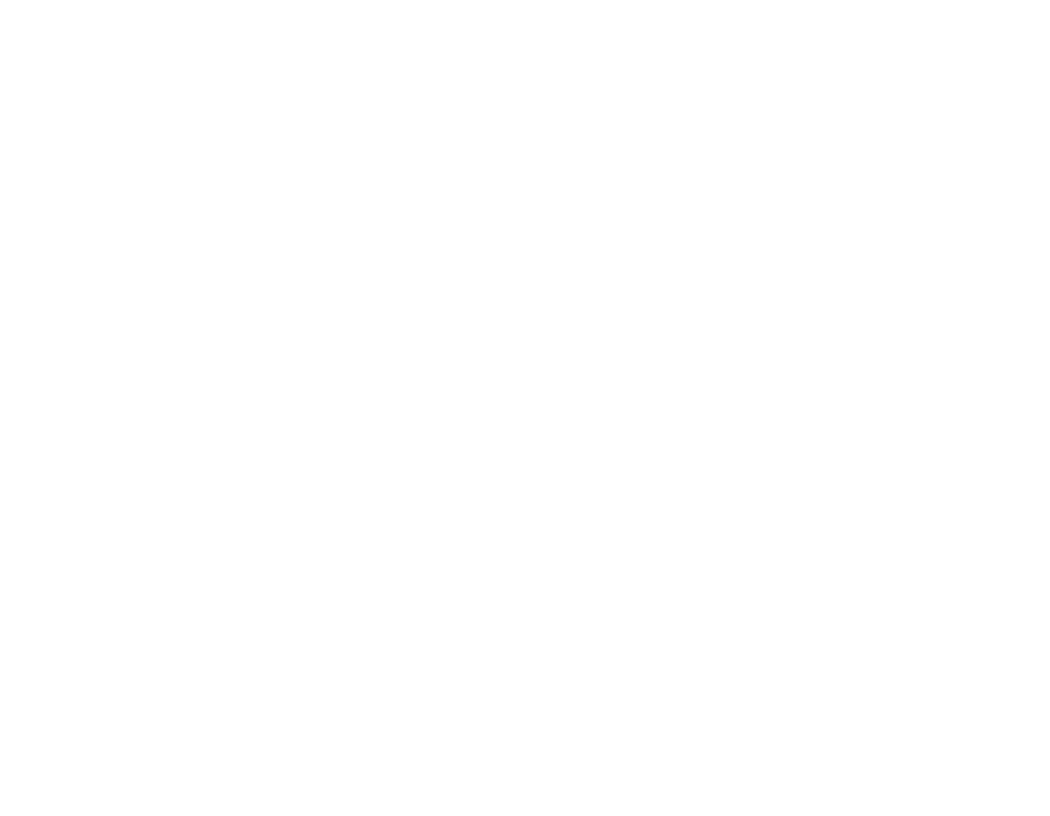 scroll, scrollTop: 0, scrollLeft: 0, axis: both 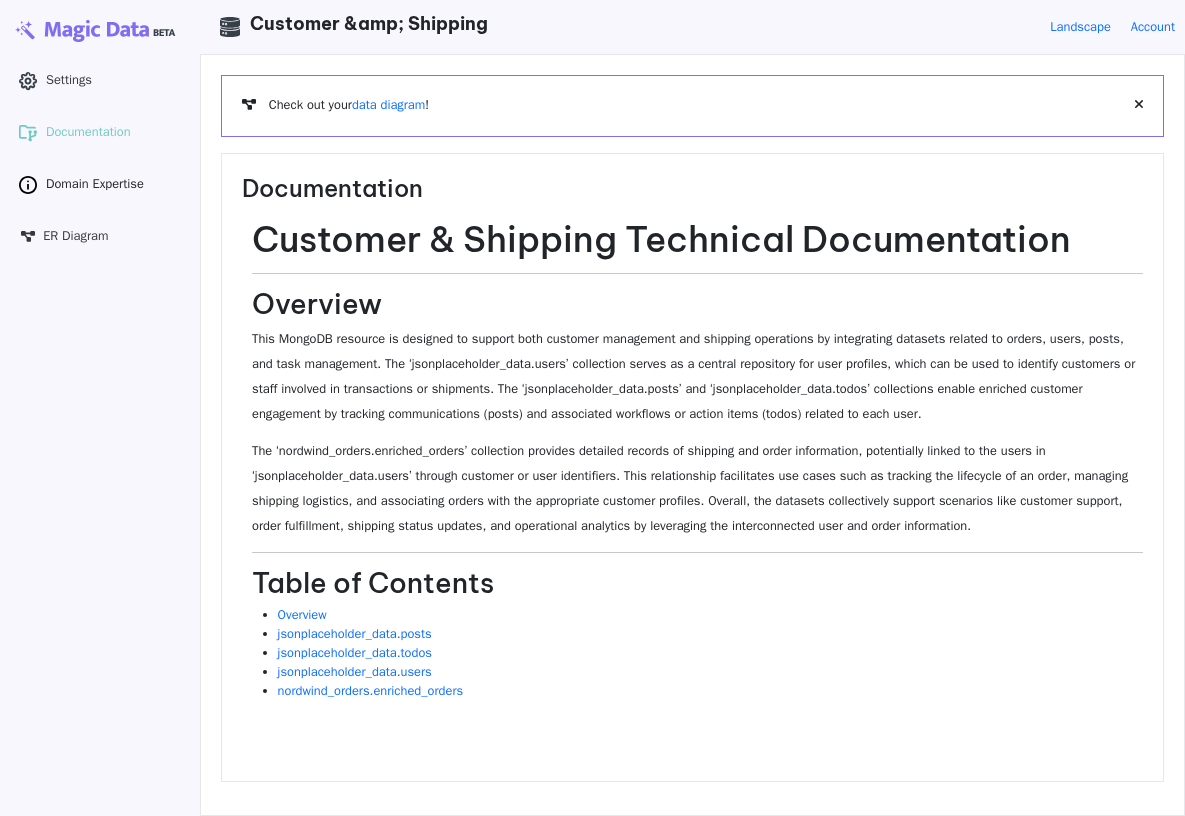 click 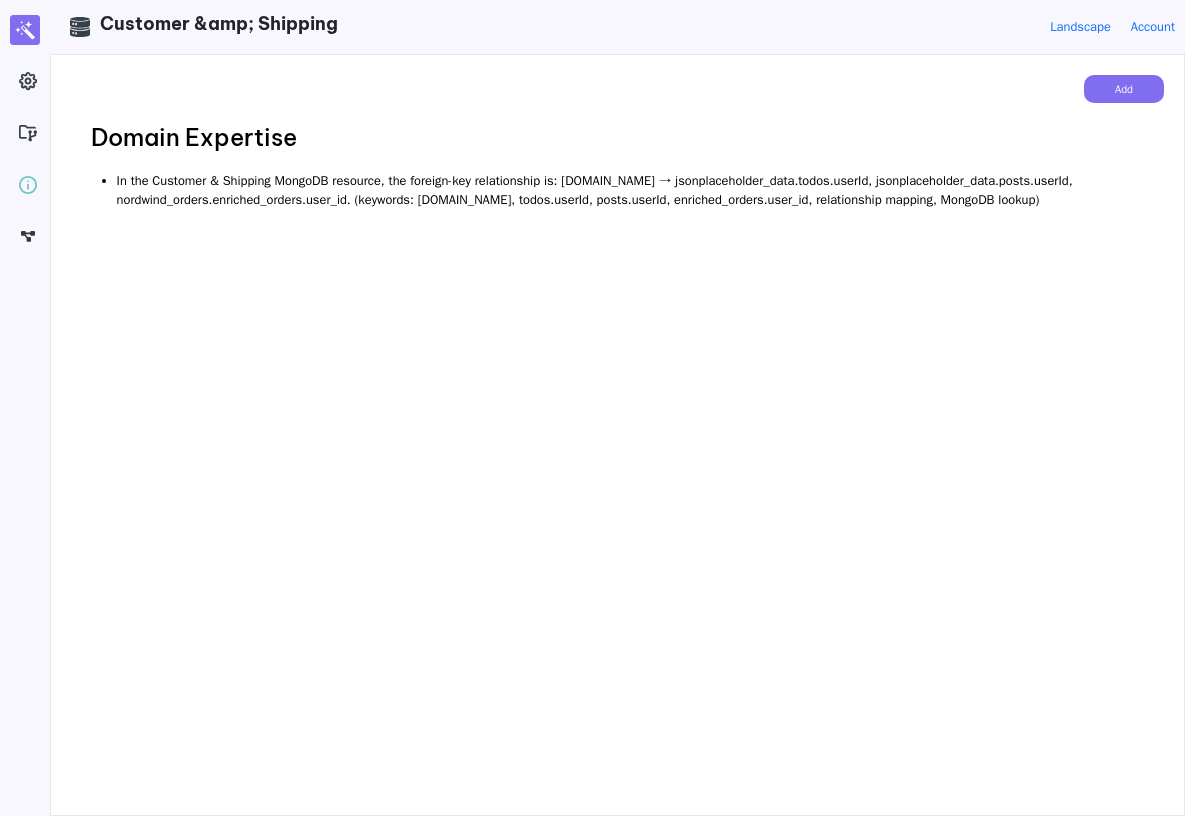 click on "Add Domain Expertise In the Customer & Shipping MongoDB resource, the foreign-key relationship is: users.id  →  jsonplaceholder_data.todos.userId, jsonplaceholder_data.posts.userId, nordwind_orders.enriched_orders.user_id.  (keywords: users.id, todos.userId, posts.userId, enriched_orders.user_id, relationship mapping, MongoDB lookup)" at bounding box center [617, 435] 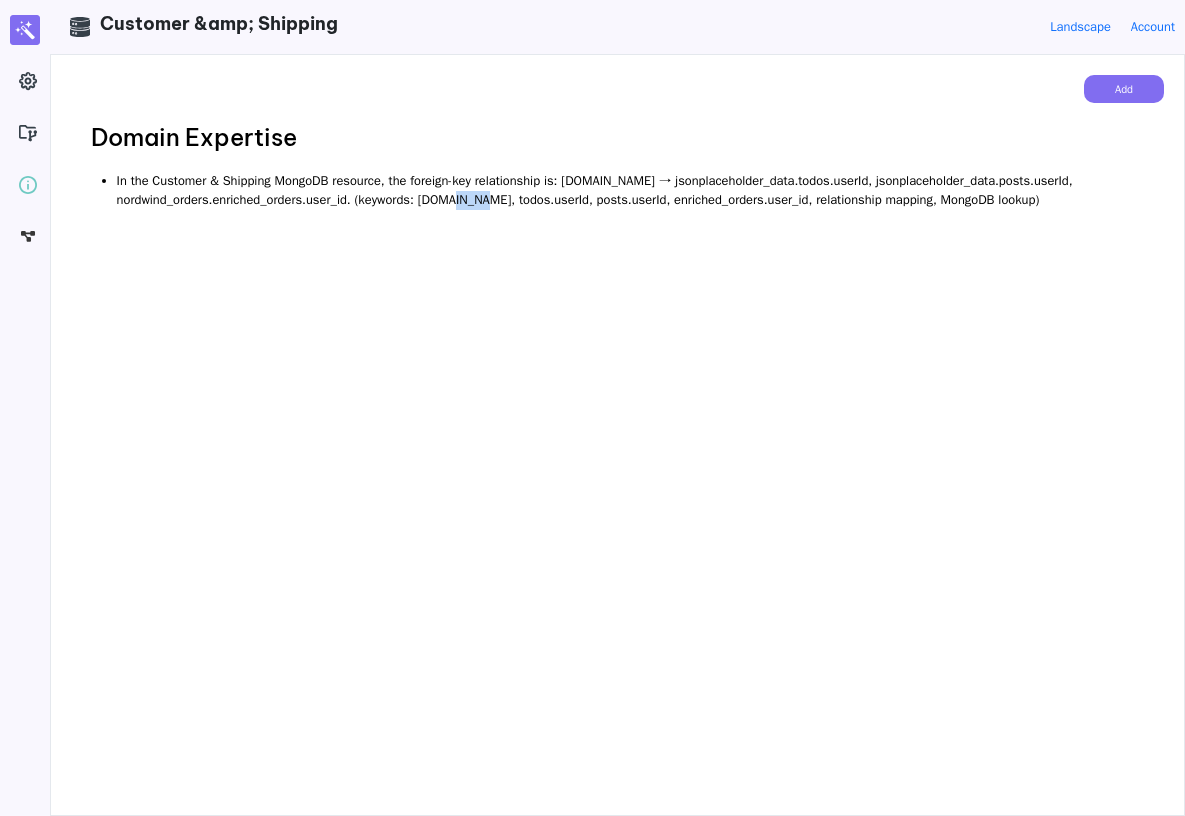 click on "In the Customer & Shipping MongoDB resource, the foreign-key relationship is: users.id  →  jsonplaceholder_data.todos.userId, jsonplaceholder_data.posts.userId, nordwind_orders.enriched_orders.user_id.  (keywords: users.id, todos.userId, posts.userId, enriched_orders.user_id, relationship mapping, MongoDB lookup)" at bounding box center [630, 191] 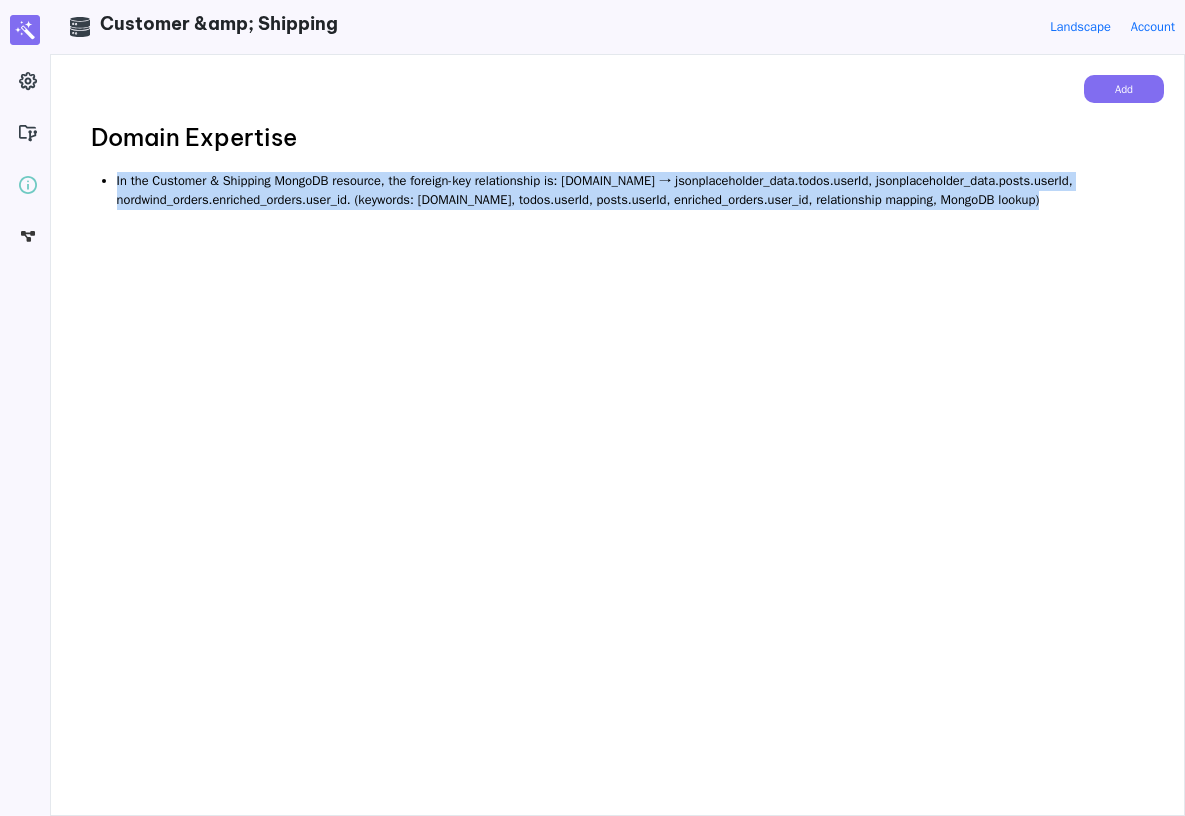 click on "In the Customer & Shipping MongoDB resource, the foreign-key relationship is: users.id  →  jsonplaceholder_data.todos.userId, jsonplaceholder_data.posts.userId, nordwind_orders.enriched_orders.user_id.  (keywords: users.id, todos.userId, posts.userId, enriched_orders.user_id, relationship mapping, MongoDB lookup)" at bounding box center (630, 191) 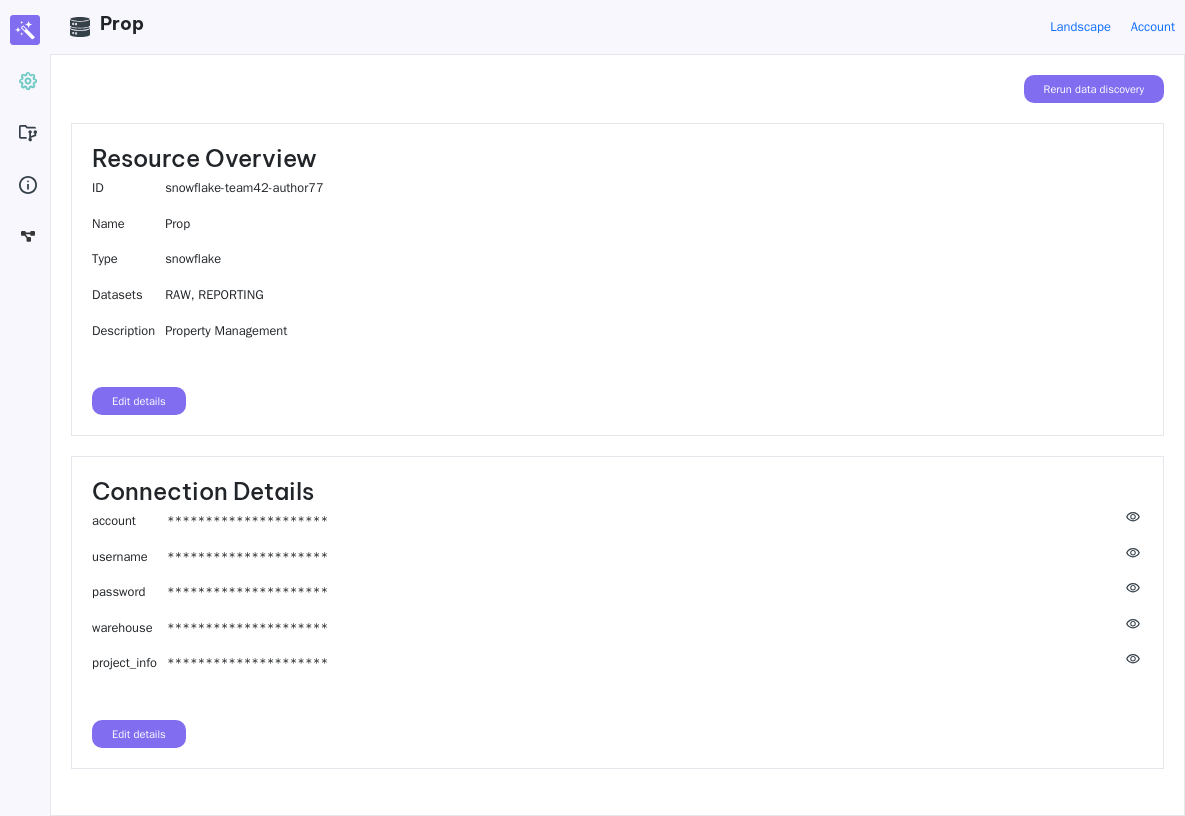 scroll, scrollTop: 0, scrollLeft: 0, axis: both 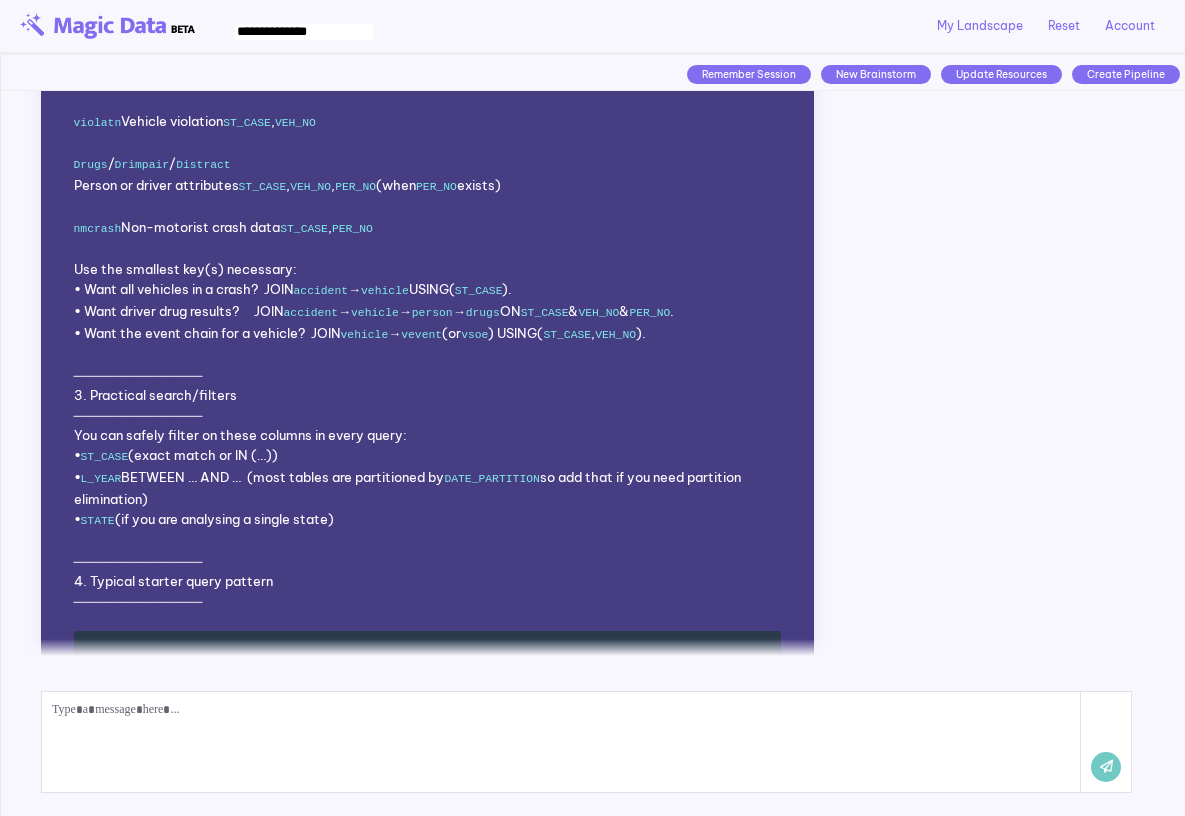 click on "Remember Session" at bounding box center (749, 74) 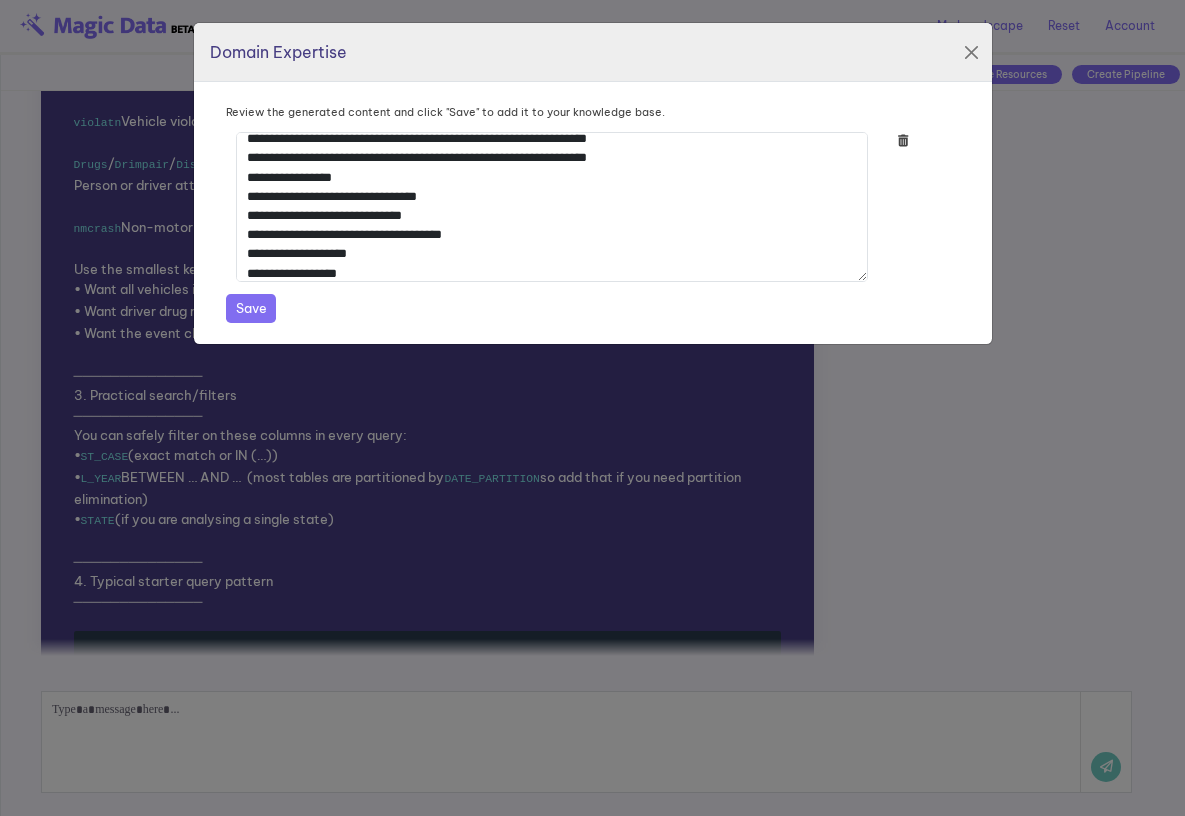 scroll, scrollTop: 0, scrollLeft: 0, axis: both 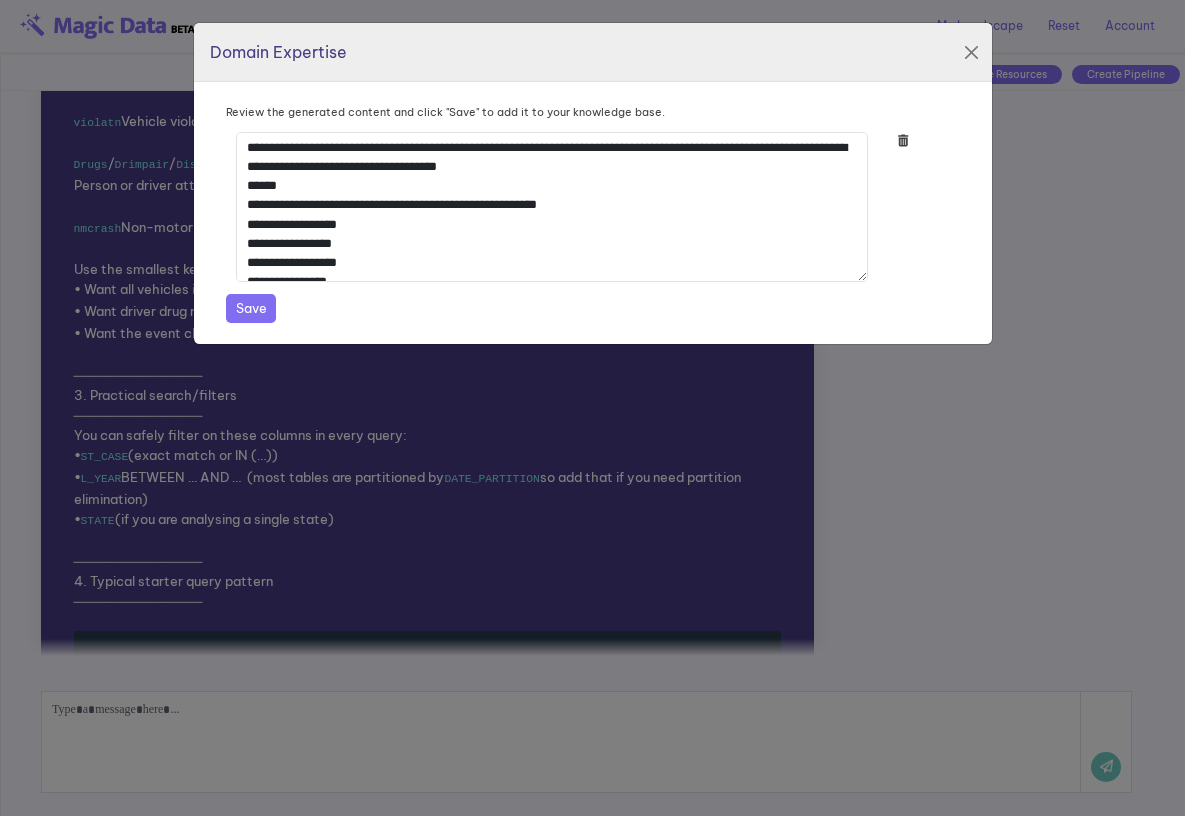 click on "Save" at bounding box center (251, 308) 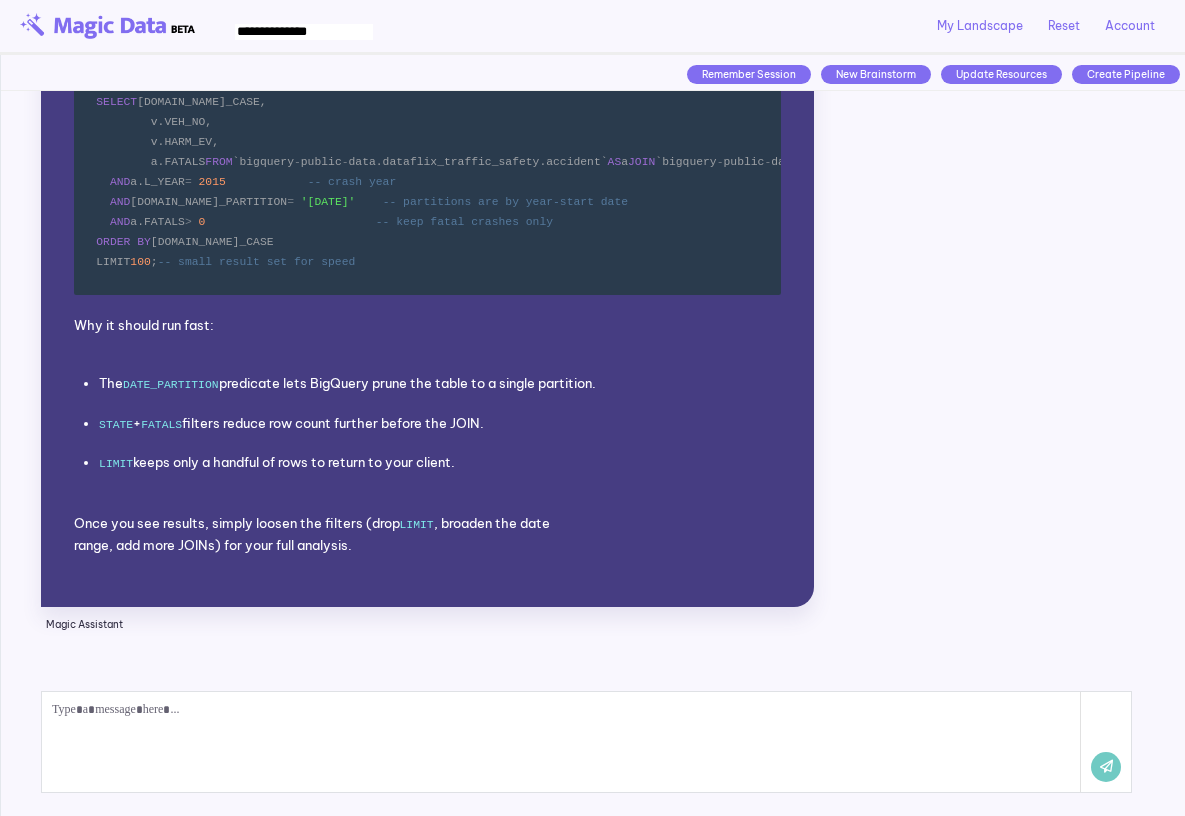 scroll, scrollTop: 3348, scrollLeft: 0, axis: vertical 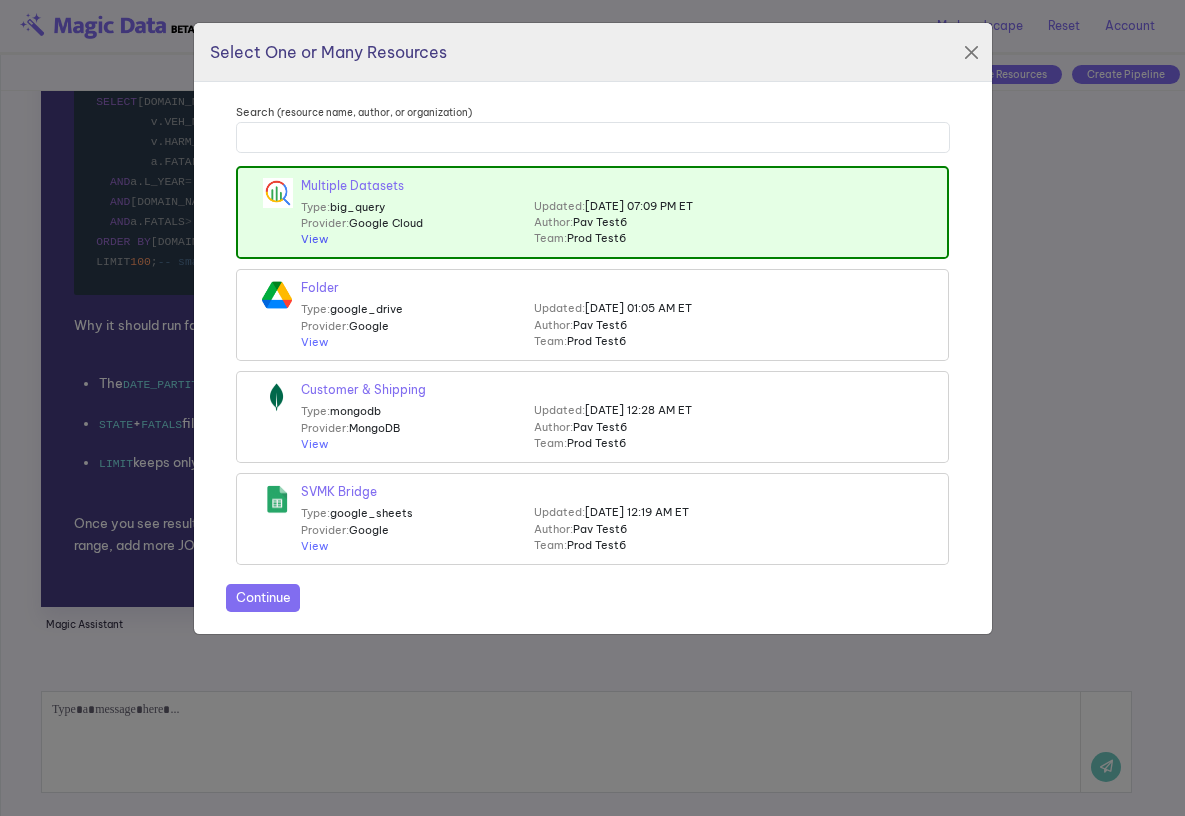 click on "View" at bounding box center [314, 239] 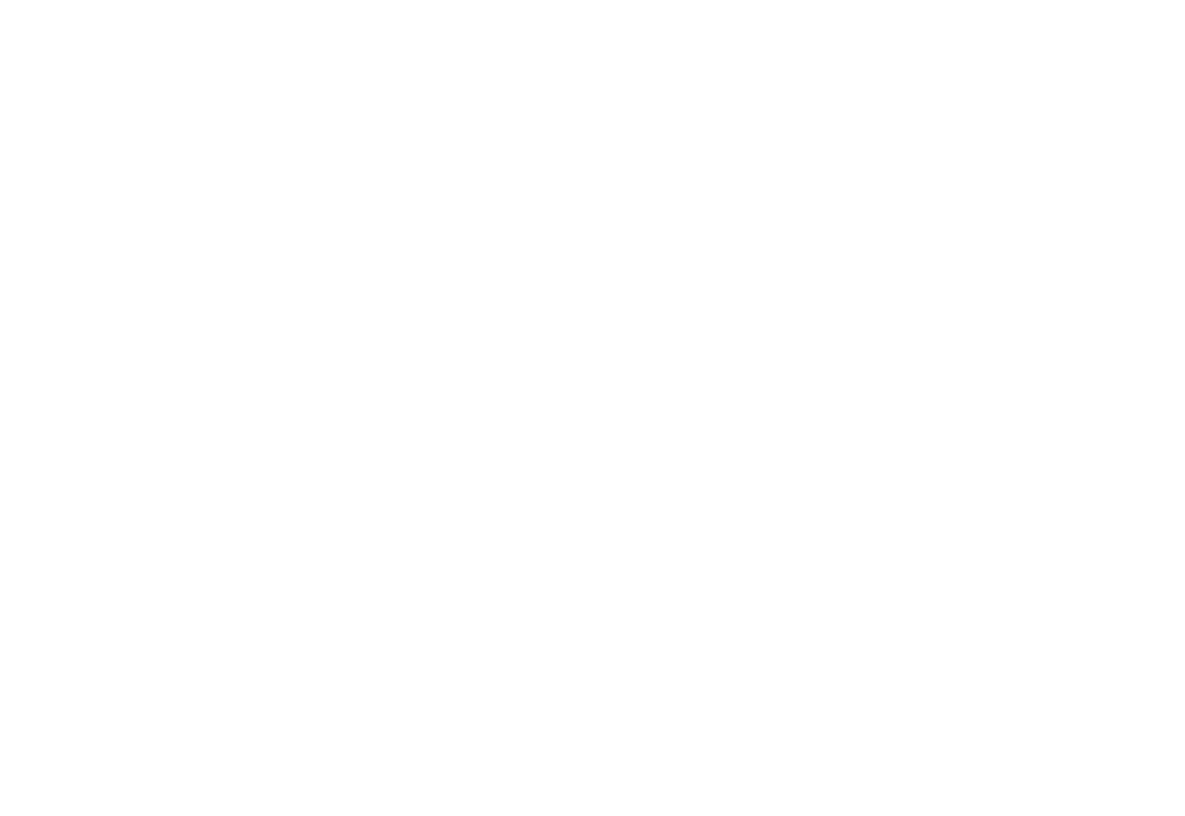 scroll, scrollTop: 0, scrollLeft: 0, axis: both 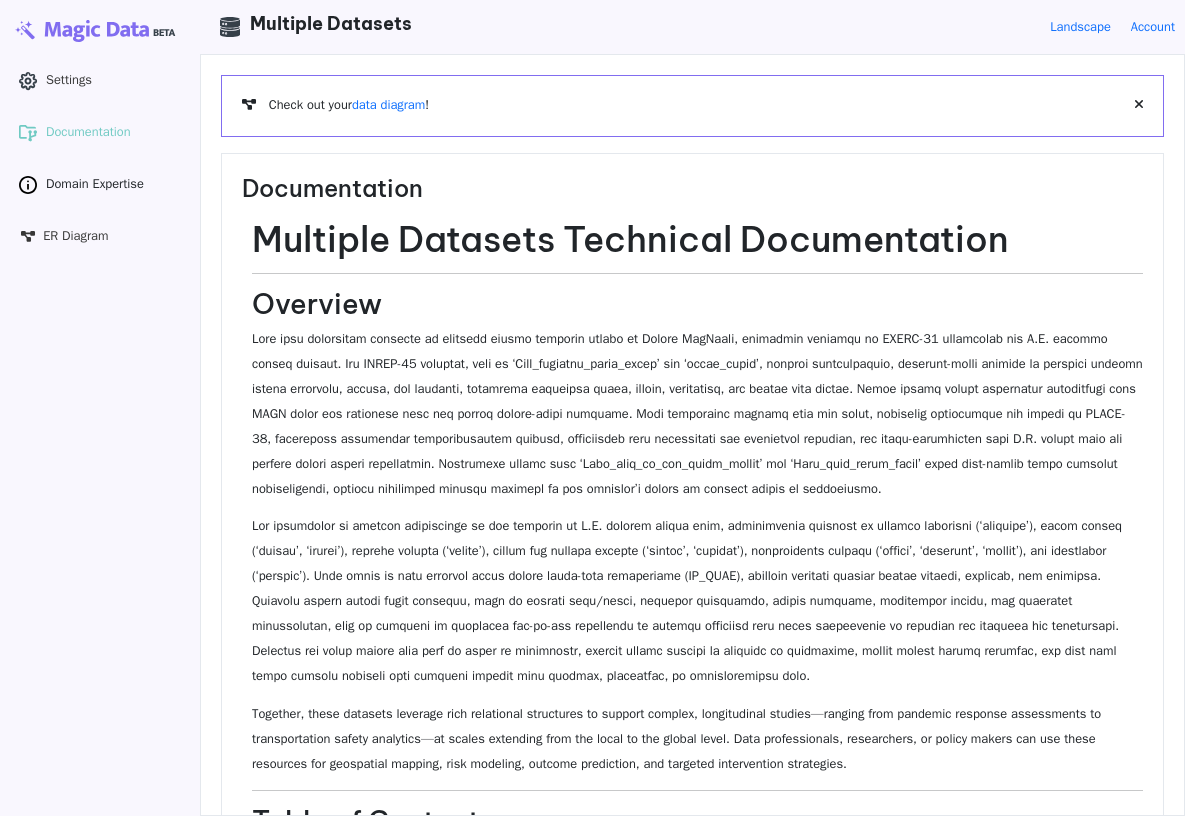 click 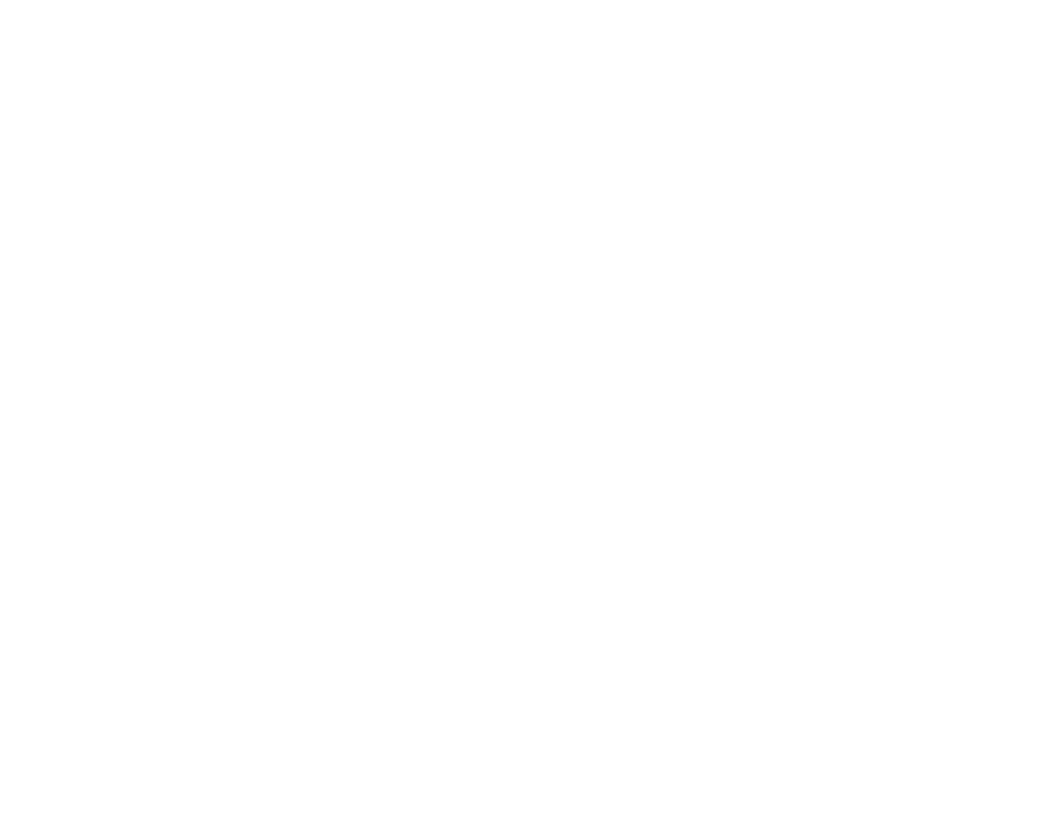 scroll, scrollTop: 0, scrollLeft: 0, axis: both 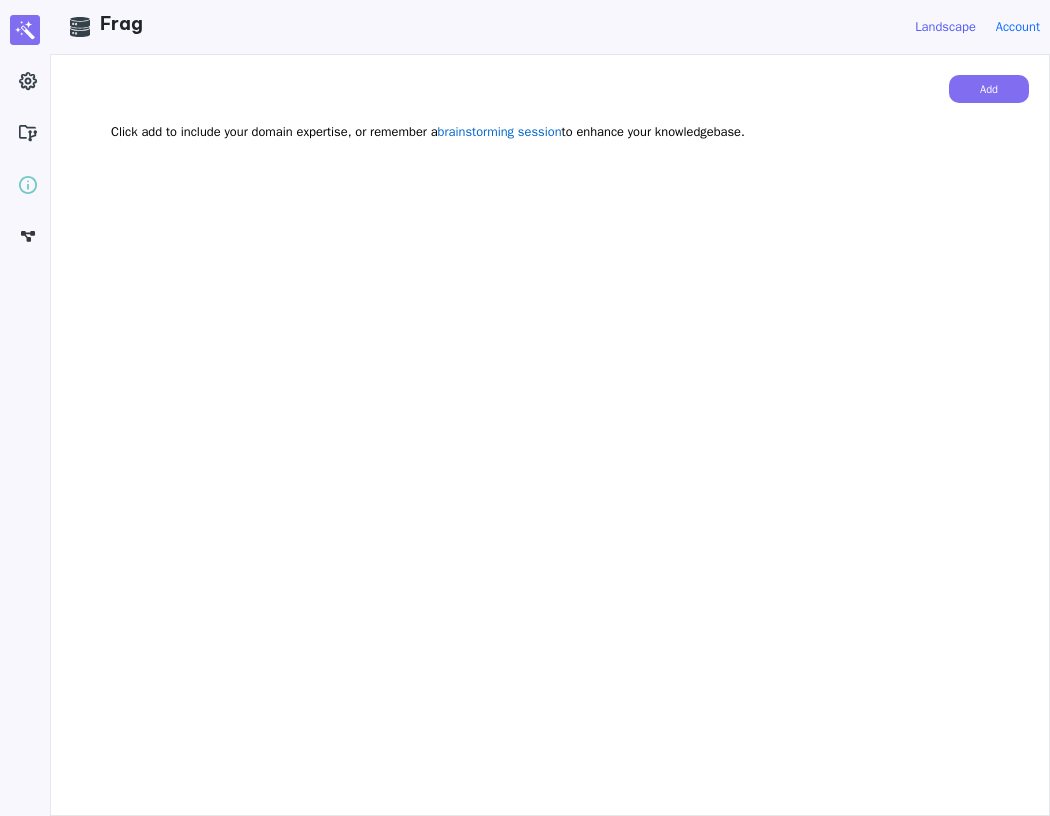 click on "Landscape" at bounding box center (945, 27) 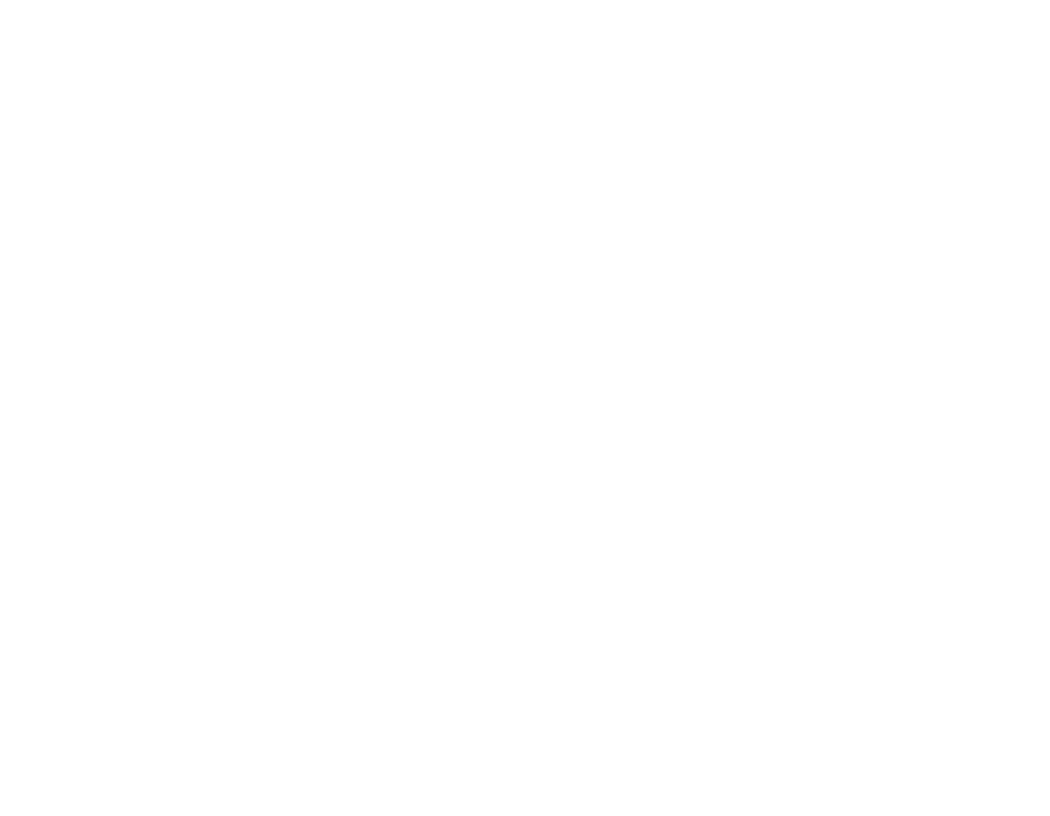 scroll, scrollTop: 0, scrollLeft: 0, axis: both 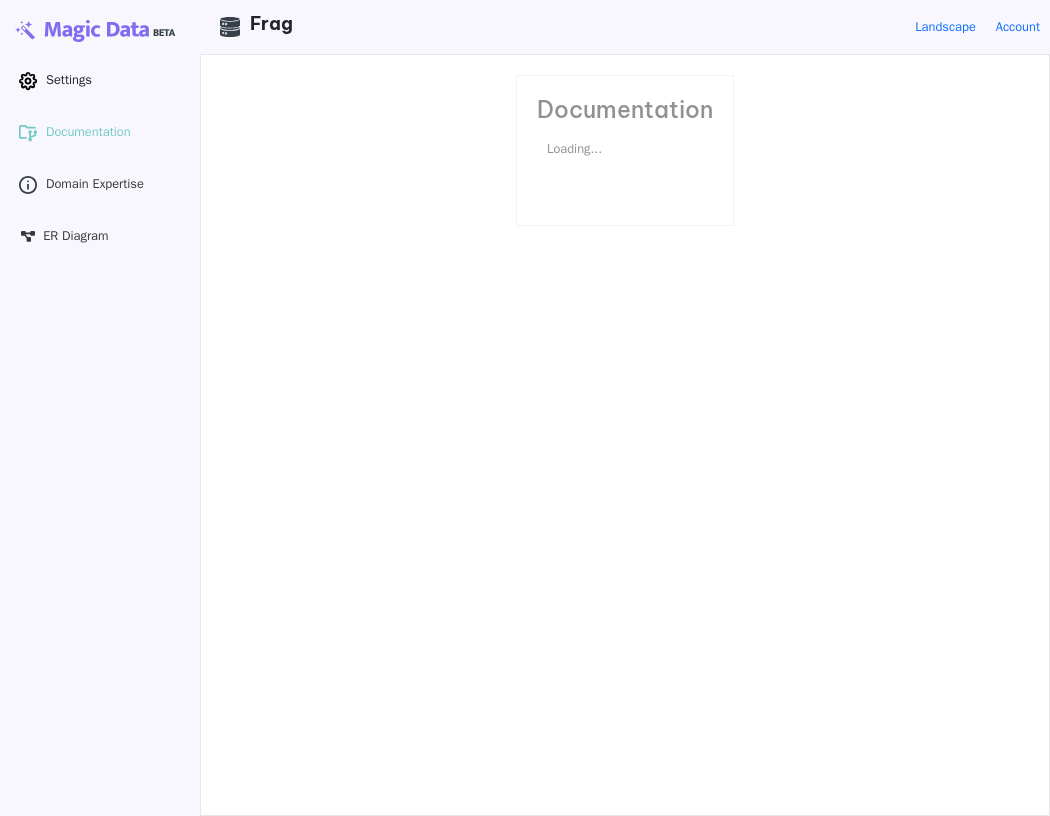 click 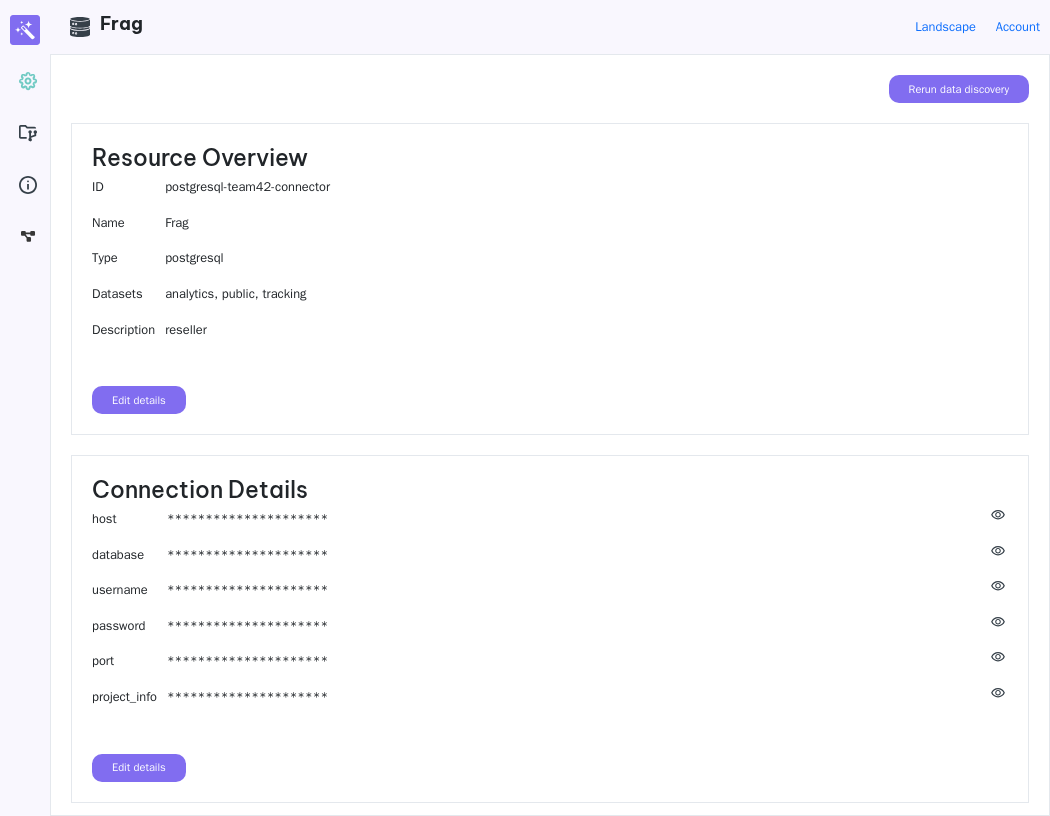 click on "Edit details" at bounding box center [139, 768] 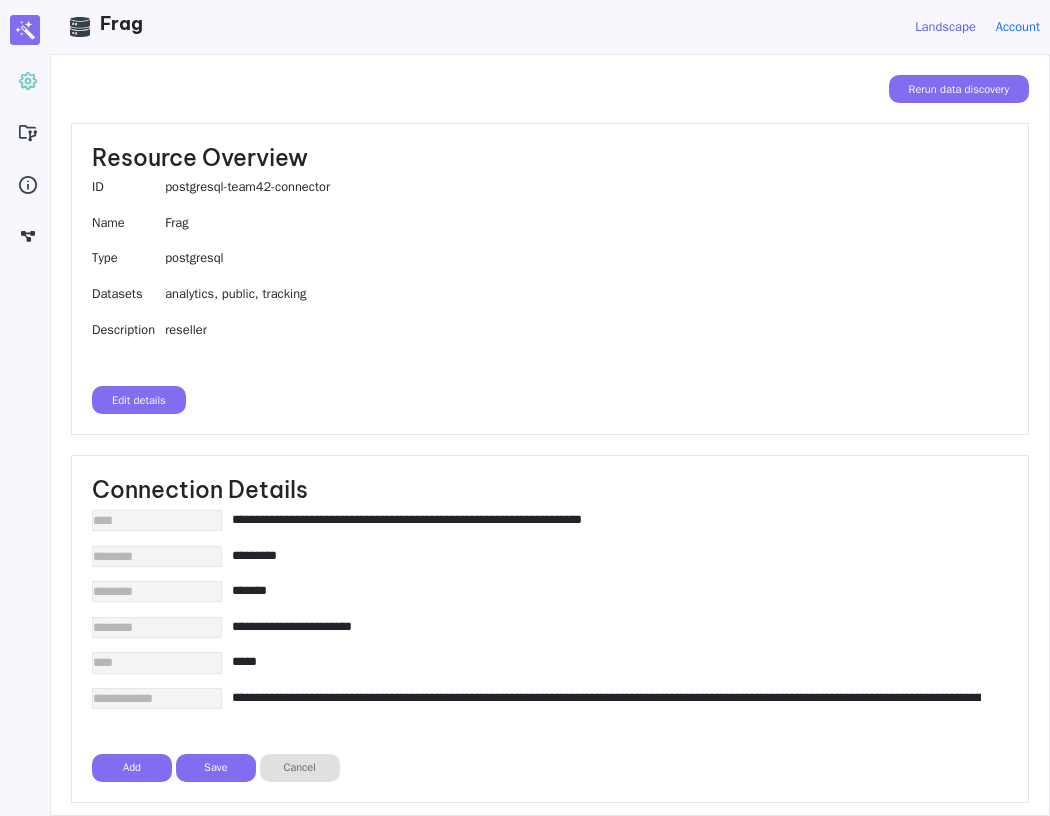 click on "Landscape" at bounding box center [945, 27] 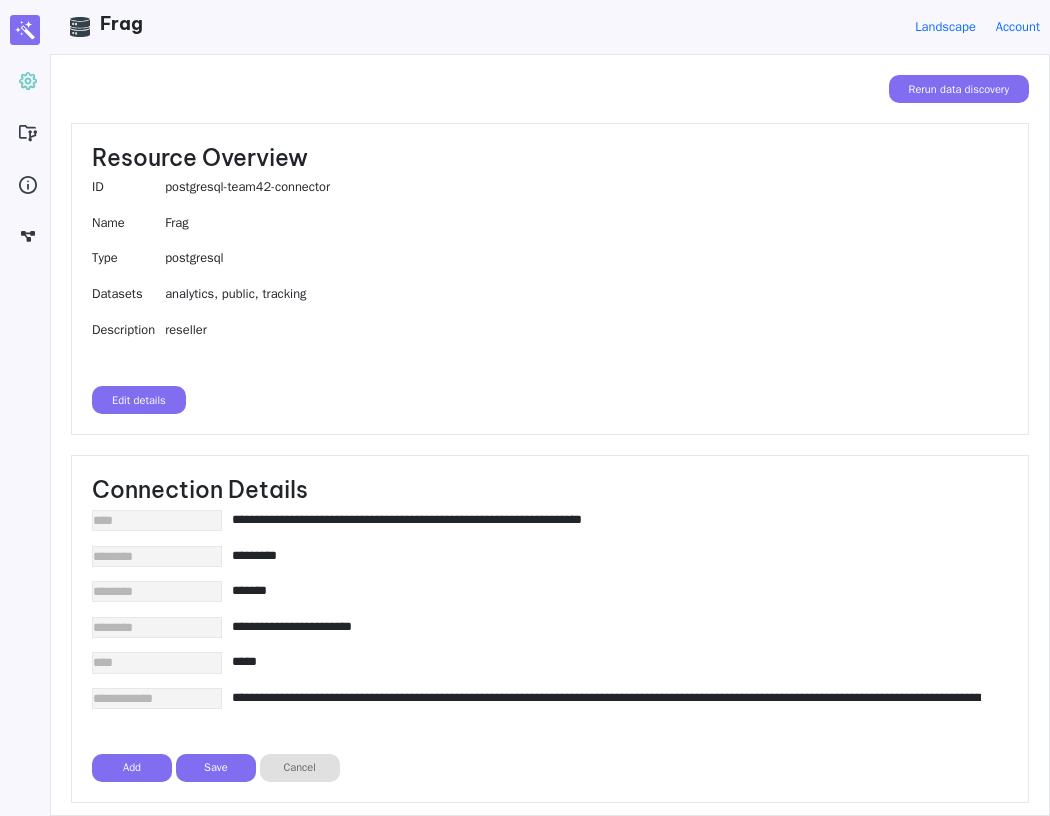 click at bounding box center [606, 697] 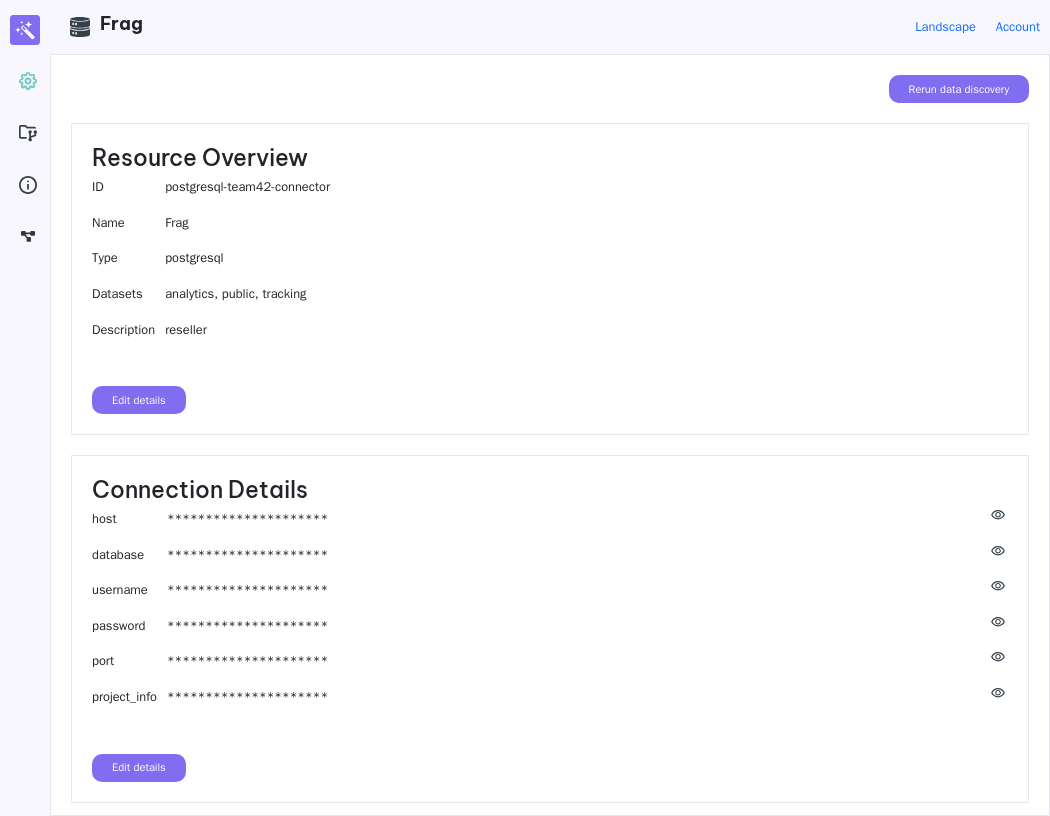 click on "Edit details" at bounding box center [139, 768] 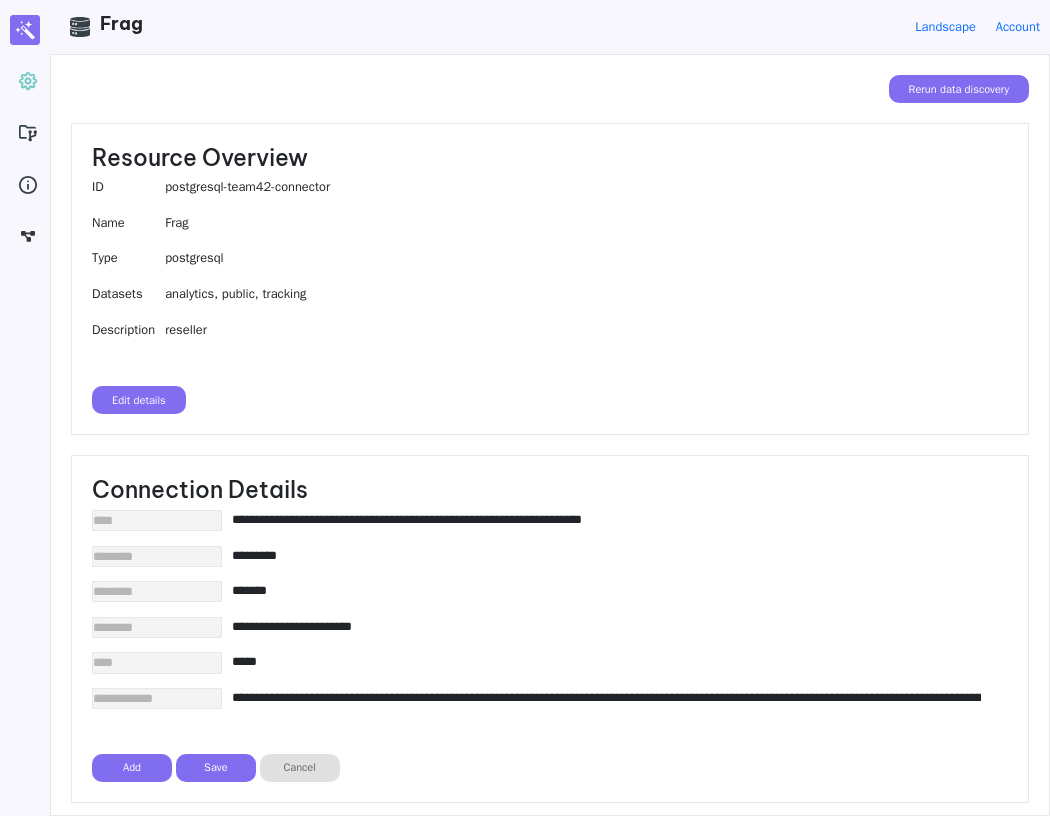 click on "**********" at bounding box center (606, 519) 